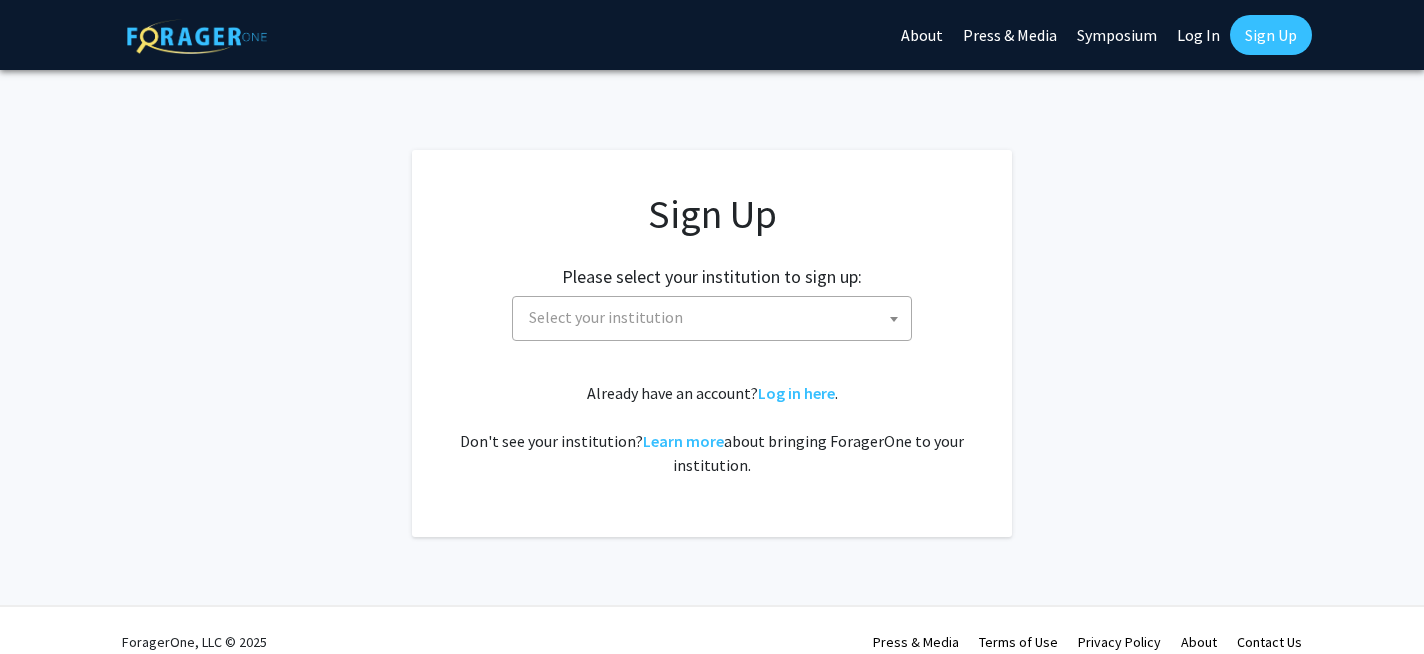 scroll, scrollTop: 0, scrollLeft: 0, axis: both 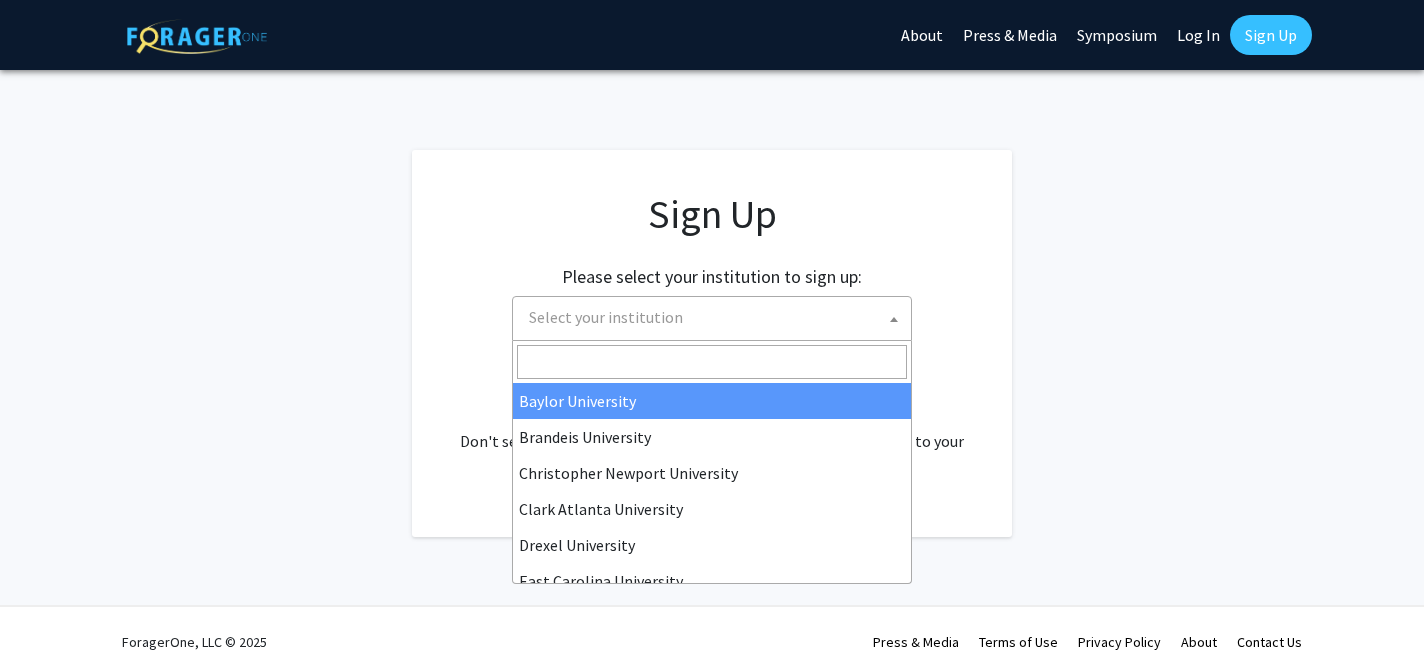 click on "Select your institution" at bounding box center (716, 317) 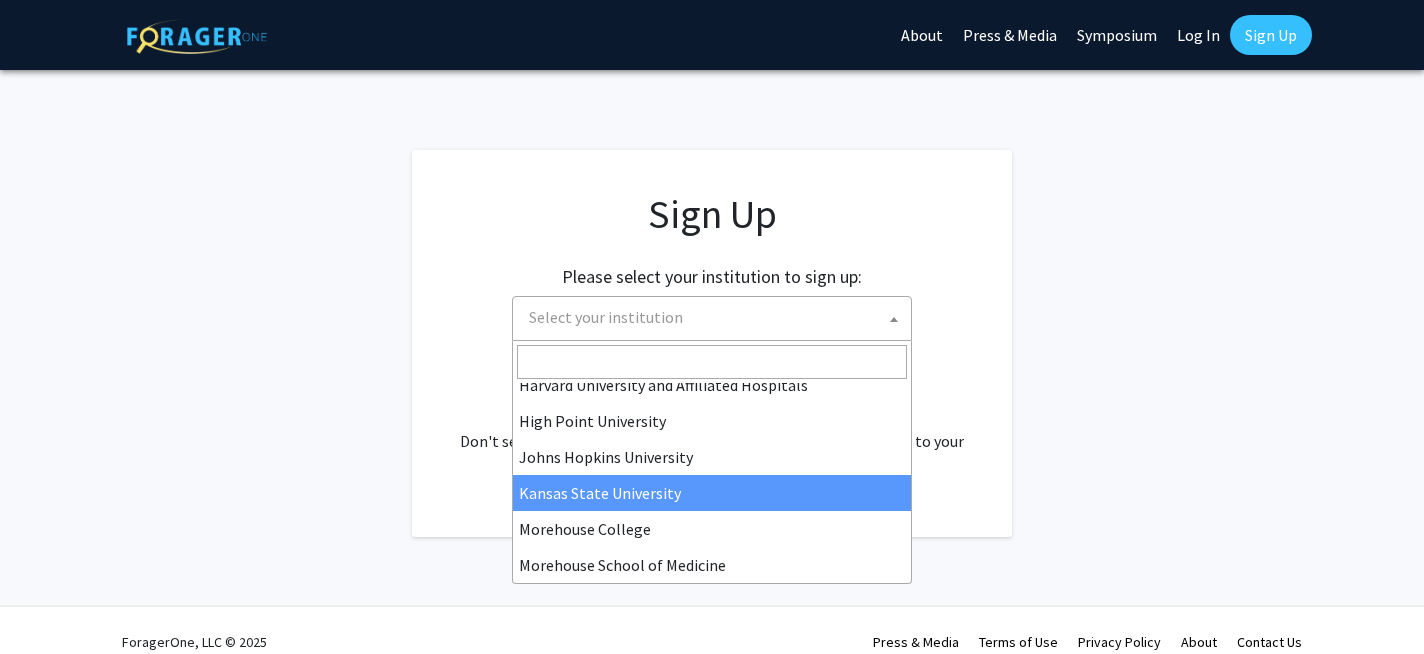 scroll, scrollTop: 339, scrollLeft: 0, axis: vertical 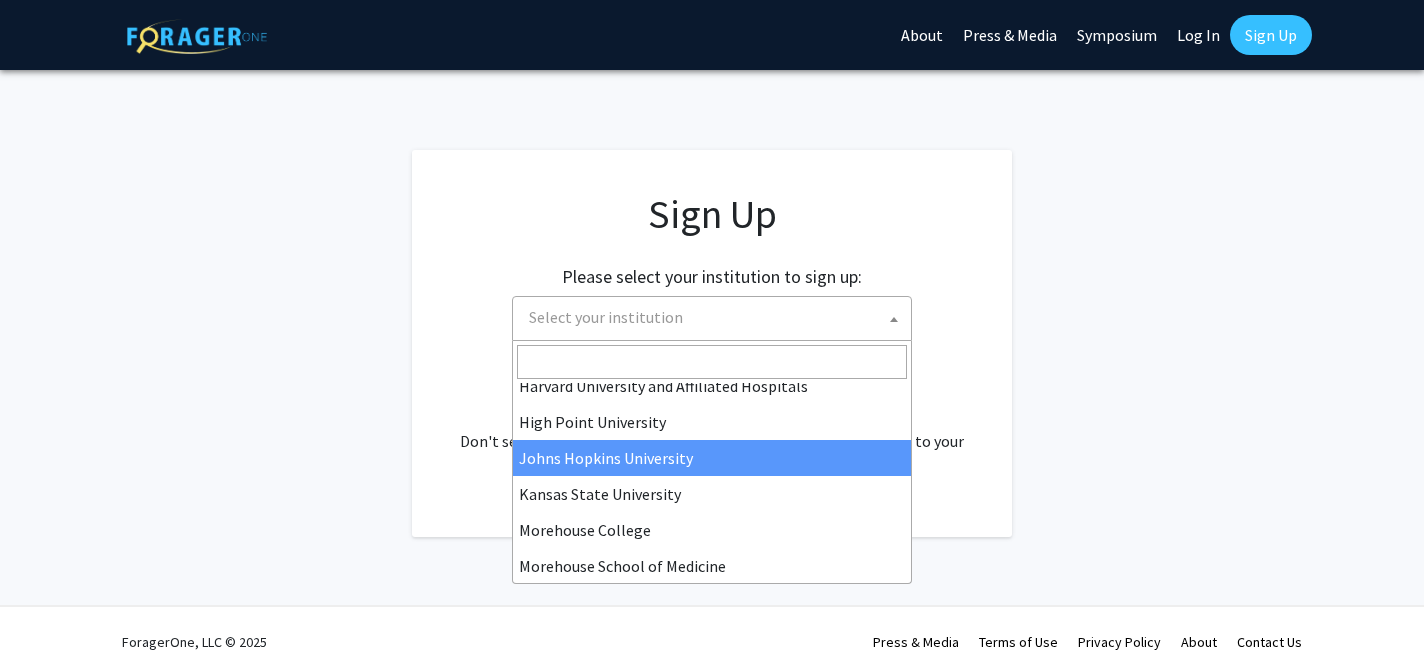 select on "1" 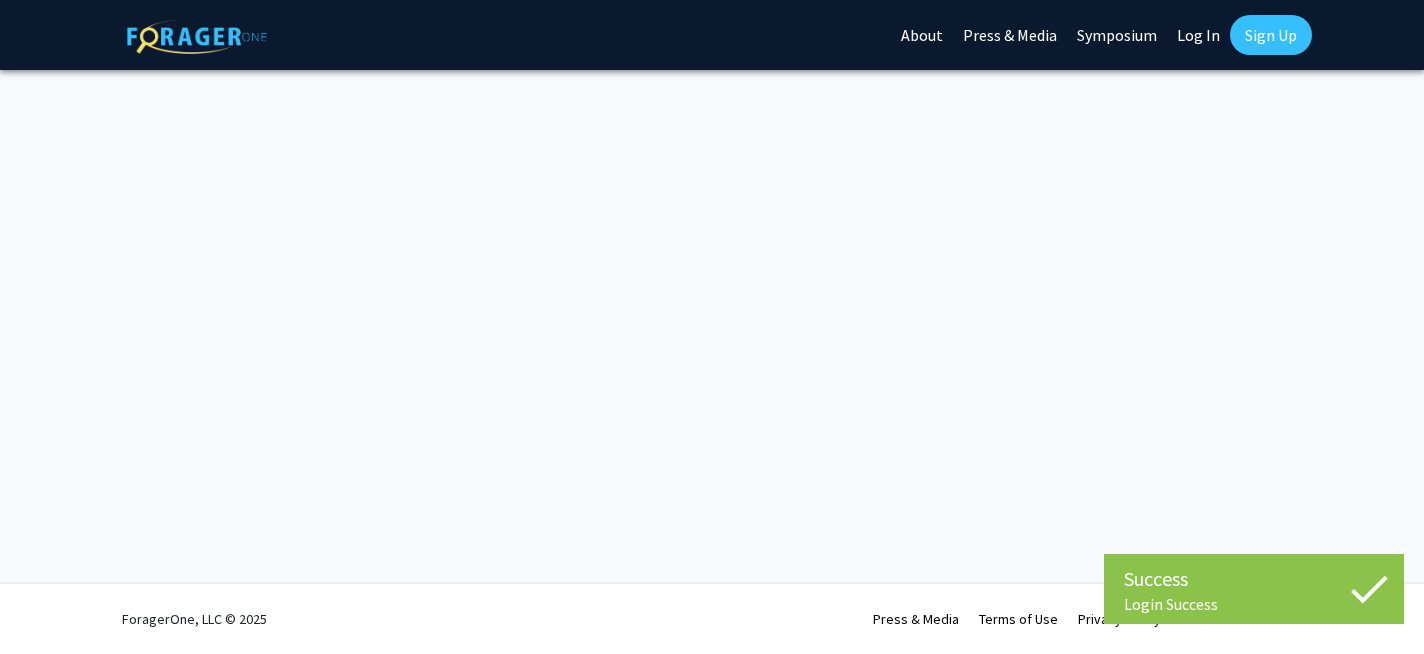 scroll, scrollTop: 0, scrollLeft: 0, axis: both 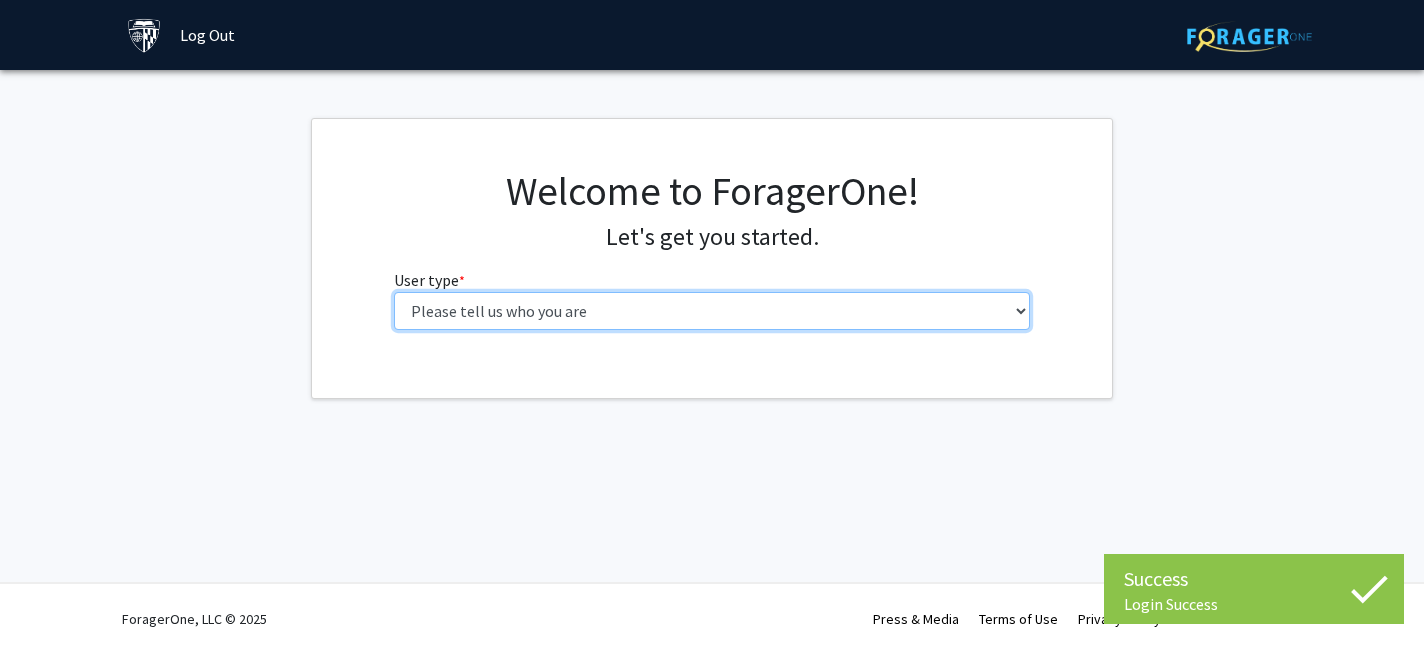 click on "Please tell us who you are  Undergraduate Student   Master's Student   Doctoral Candidate (PhD, MD, DMD, PharmD, etc.)   Postdoctoral Researcher / Research Staff / Medical Resident / Medical Fellow   Faculty   Administrative Staff" at bounding box center [712, 311] 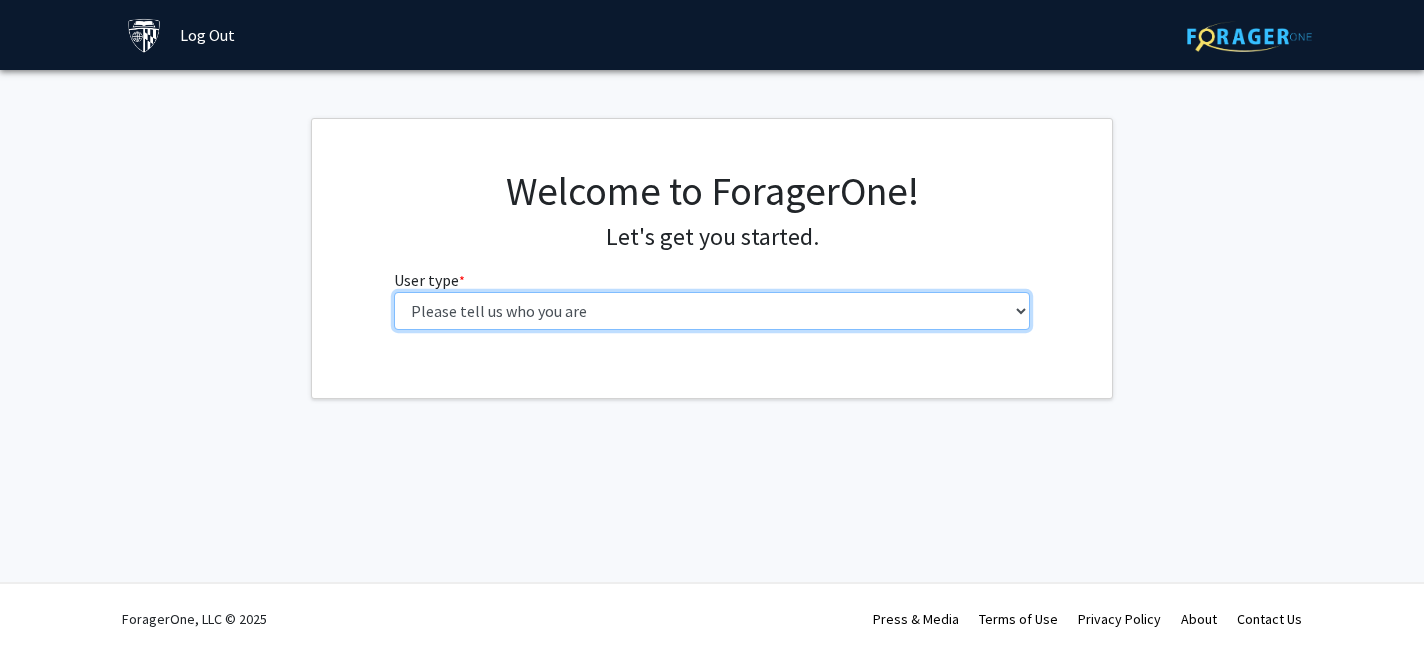 click on "Please tell us who you are  Undergraduate Student   Master's Student   Doctoral Candidate (PhD, MD, DMD, PharmD, etc.)   Postdoctoral Researcher / Research Staff / Medical Resident / Medical Fellow   Faculty   Administrative Staff" at bounding box center [712, 311] 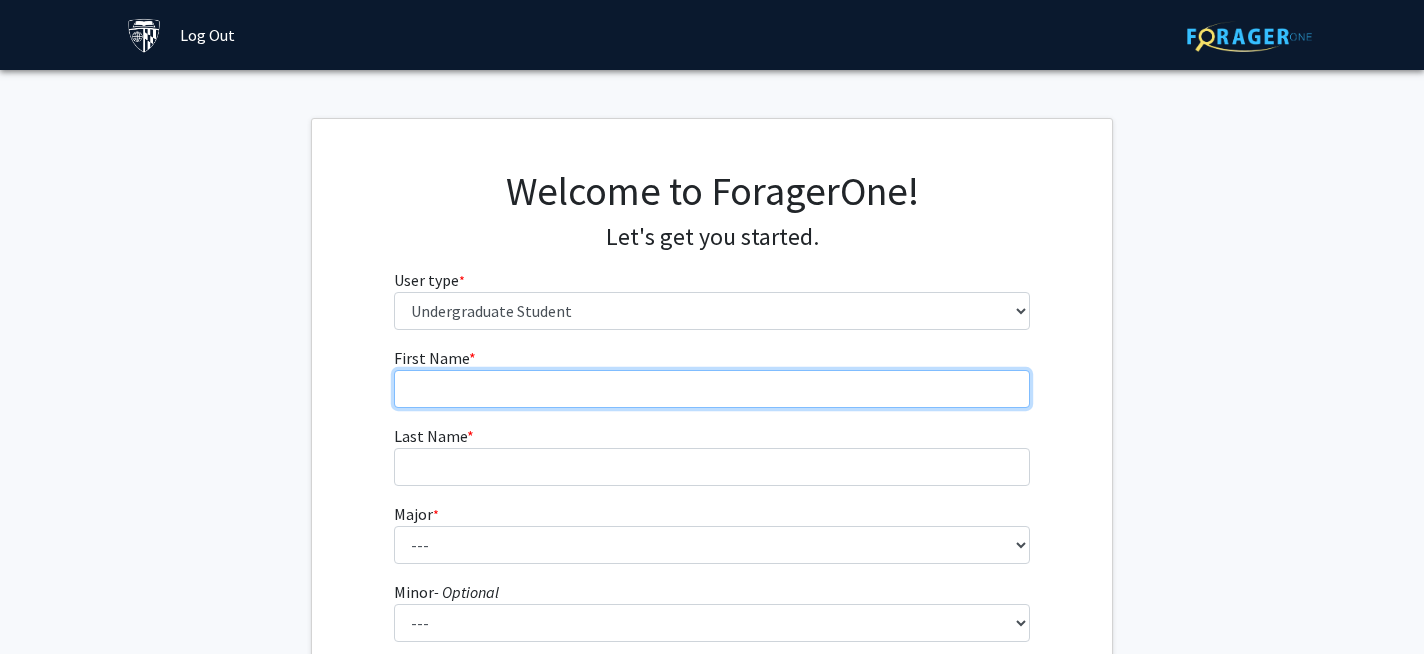 click on "First Name * required" at bounding box center (712, 389) 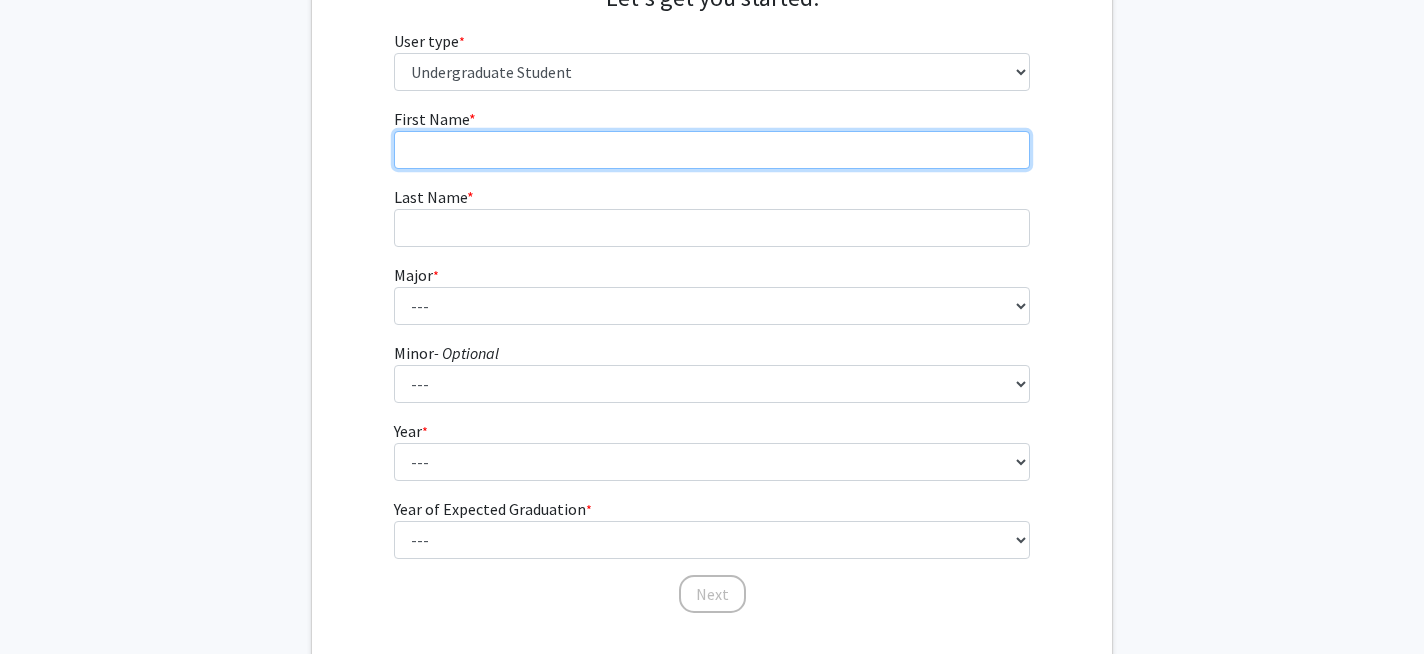 scroll, scrollTop: 240, scrollLeft: 0, axis: vertical 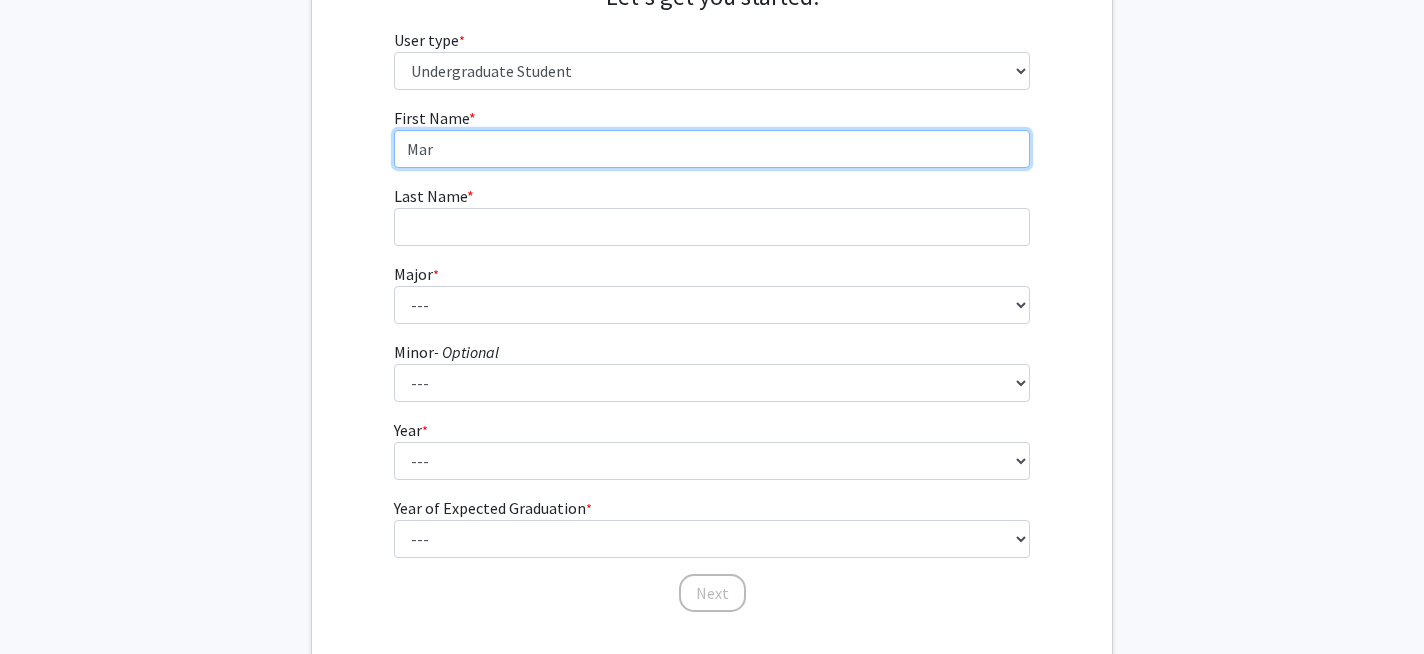 type on "[FIRST]" 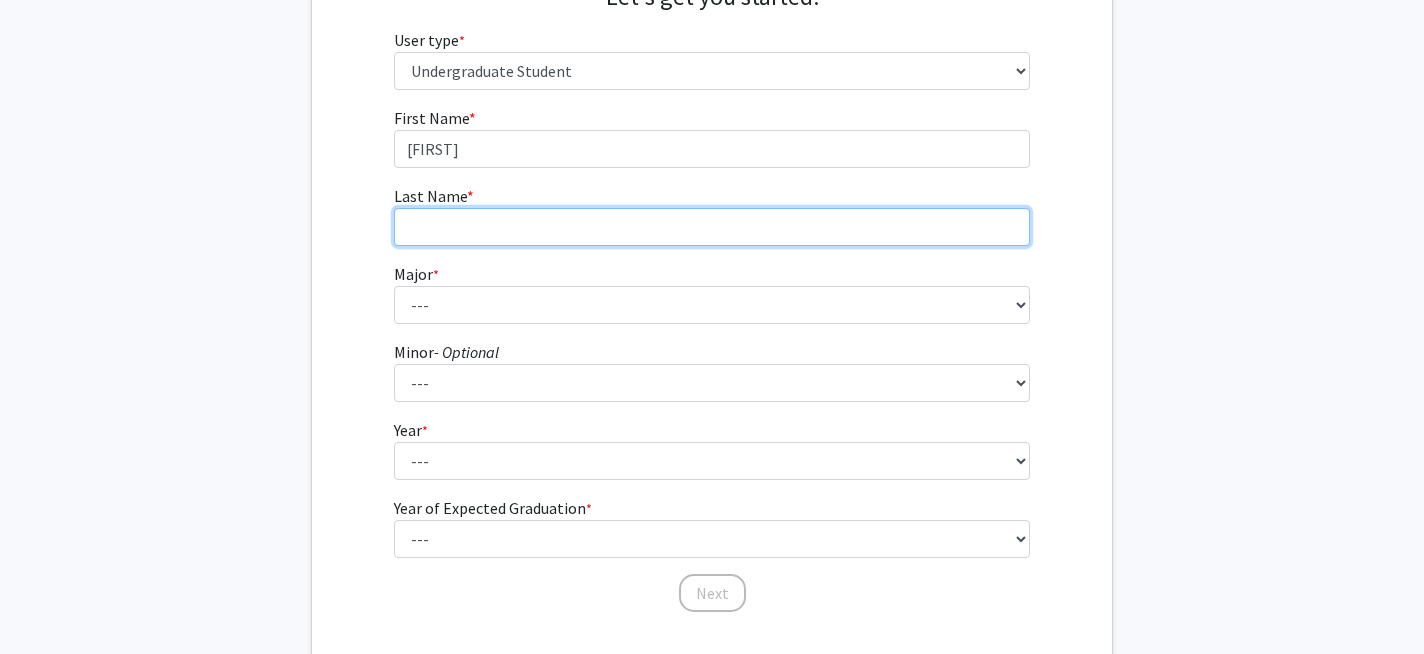 type on "[LAST]" 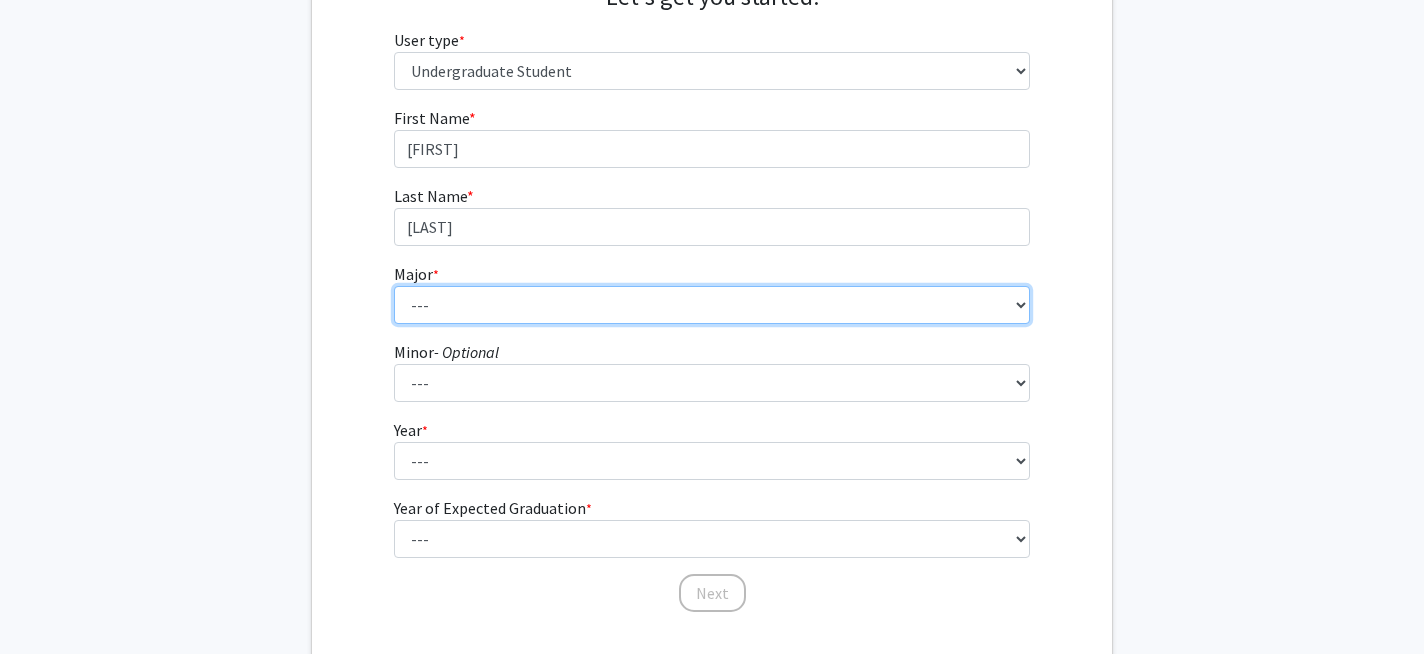 click on "---  Africana Studies   Anthropology   Applied Mathematics & Statistics   Archaeology   Behavioral Biology   Biology   Biomedical Engineering   Biophysics   Chemical & Biomolecular Engineering   Chemistry   Civil Engineering   Classics   Cognitive Science   Computer Engineering   Computer Science   Earth & Planetary Sciences   East Asian Studies   Economics   Electrical Engineering   Engineering Mechanics   English   Environmental Engineering   Environmental Science   Film & Media Studies   French   General Engineering   Geography   German   Global Environmental Change & Sustainability   History   History of Art   History of Science & Technology   Interdisciplinary Studies   International Studies   Italian   Latin American Studies   Materials Science & Engineering   Mathematics   Mechanical Engineering   Medicine, Science & the Humanities   Molecular & Cellular Biology   Music   Natural Sciences   Near Eastern Studies   Neuroscience   Philosophy   Physics   Political Science   Psychology   Romance Languages" at bounding box center [712, 305] 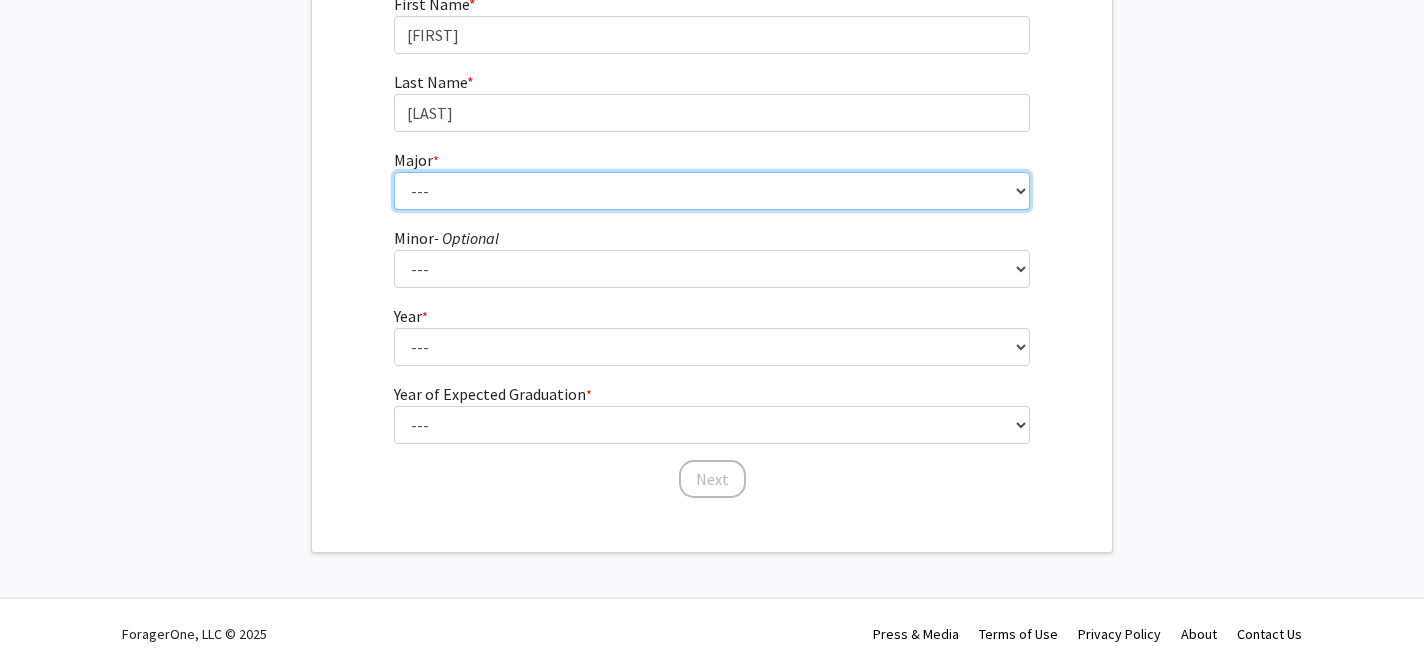 scroll, scrollTop: 362, scrollLeft: 0, axis: vertical 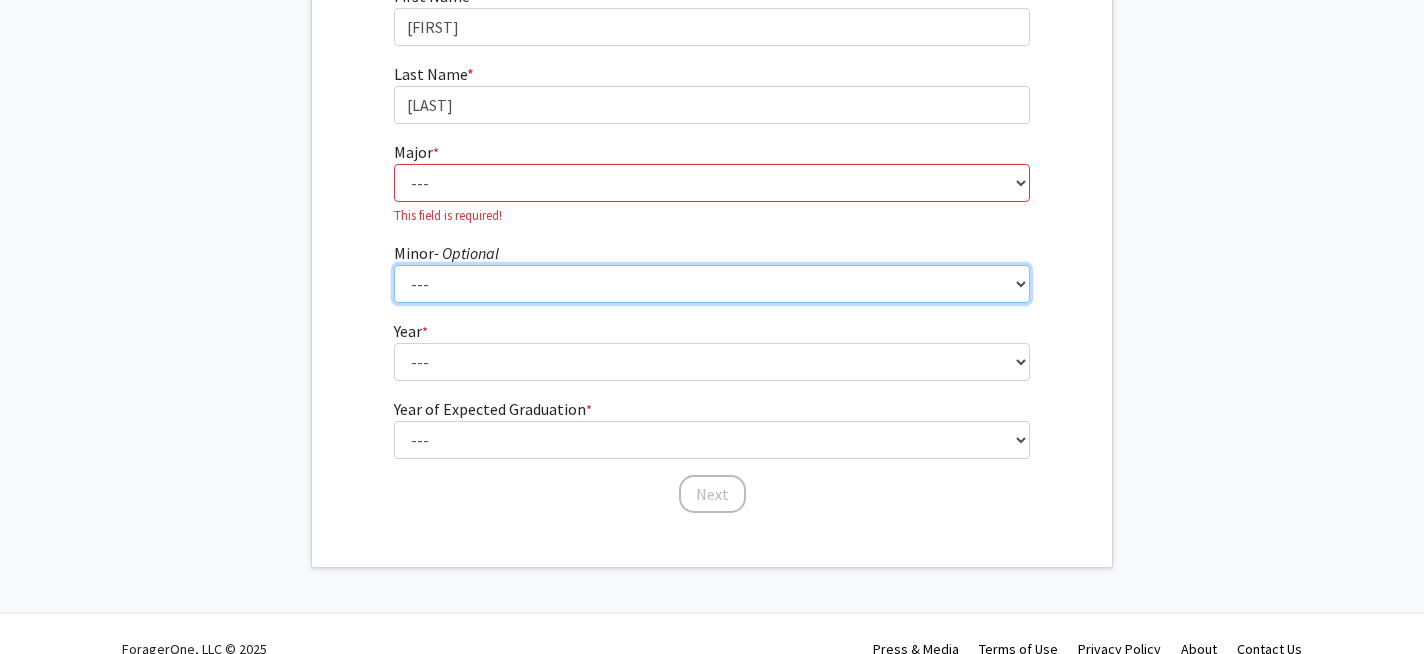 click on "Minor  - Optional ---  Accounting and Financial Management   Africana Studies   Anthropology   Applied Mathematics & Statistics   Bioethics   Business   Civil Engineering   Classics   Computational Medicine   Computer Integrated Surgery   Computer Science   Earth & Planetary Sciences   Economics   Engineering for Sustainable Development   English   Entrepreneurship & Management   Environmental Engineering   Film & Media Studies   Financial Economics   French   German   Global Environmental Change & Sustainability   History   History of Art   History of Science & Technology   Islamic Studies   Italian   Jewish Studies   Latin American Studies   Linguistics   Marketing & Communications   Mathematics   Museums & Society   Music   Near Eastern Studies   Philosophy   Physics   Psychology   Robotics   Social Policy   Space Science & Engineering   Spanish for the Professions   Spanish Language & Hispanic Culture   Theatre Arts & Studies   Visual Arts   Women, Gender, and Sexuality" at bounding box center (712, 272) 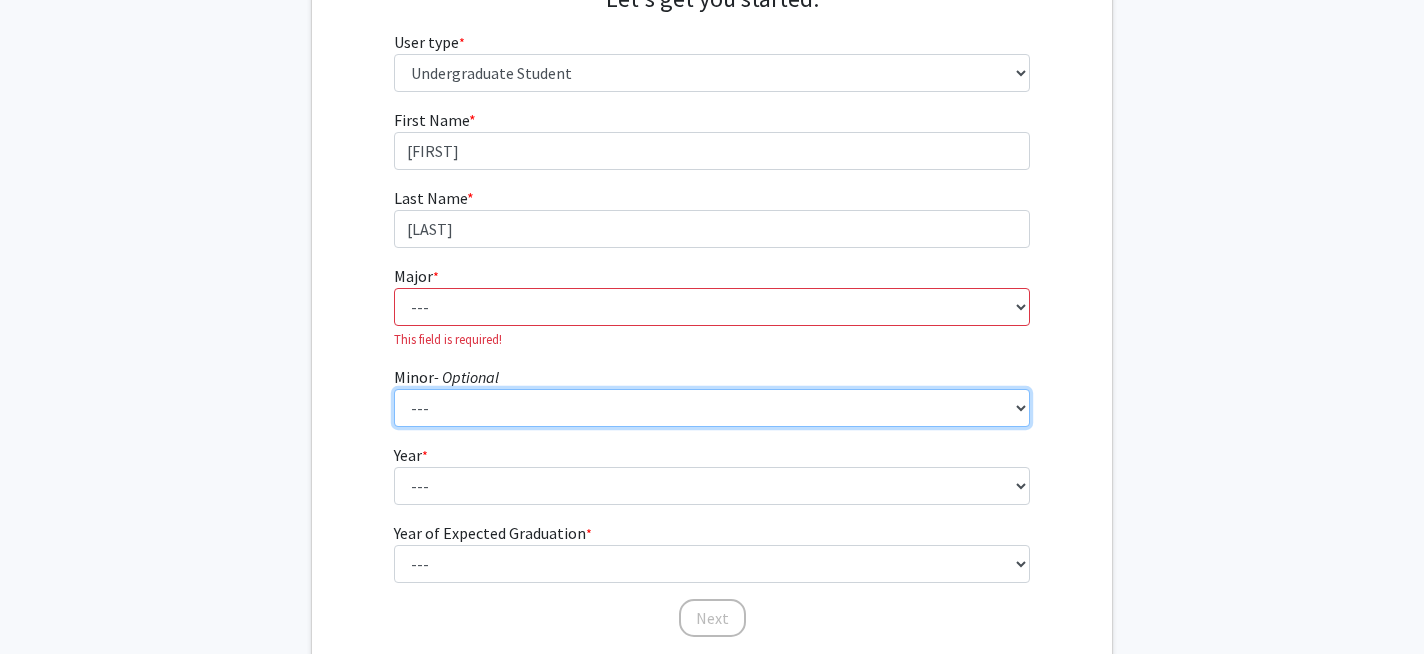 scroll, scrollTop: 258, scrollLeft: 0, axis: vertical 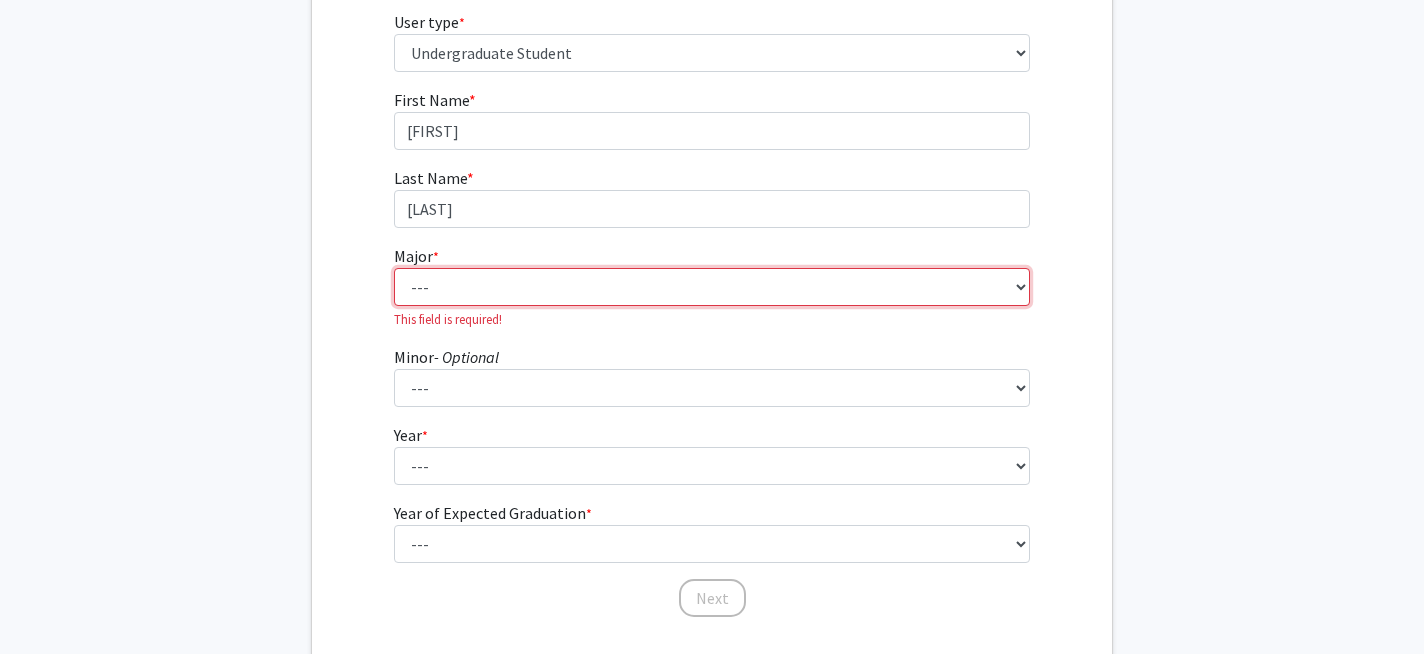click on "---  Africana Studies   Anthropology   Applied Mathematics & Statistics   Archaeology   Behavioral Biology   Biology   Biomedical Engineering   Biophysics   Chemical & Biomolecular Engineering   Chemistry   Civil Engineering   Classics   Cognitive Science   Computer Engineering   Computer Science   Earth & Planetary Sciences   East Asian Studies   Economics   Electrical Engineering   Engineering Mechanics   English   Environmental Engineering   Environmental Science   Film & Media Studies   French   General Engineering   Geography   German   Global Environmental Change & Sustainability   History   History of Art   History of Science & Technology   Interdisciplinary Studies   International Studies   Italian   Latin American Studies   Materials Science & Engineering   Mathematics   Mechanical Engineering   Medicine, Science & the Humanities   Molecular & Cellular Biology   Music   Natural Sciences   Near Eastern Studies   Neuroscience   Philosophy   Physics   Political Science   Psychology   Romance Languages" at bounding box center (712, 287) 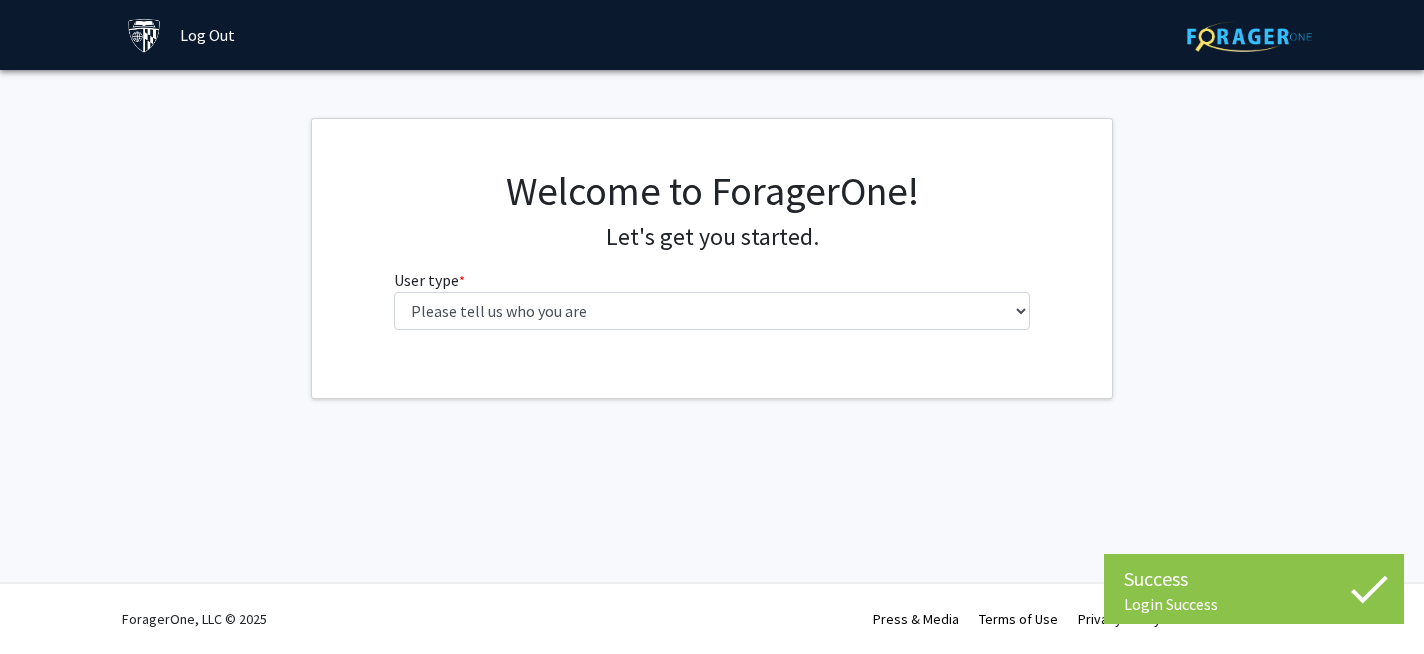 scroll, scrollTop: 0, scrollLeft: 0, axis: both 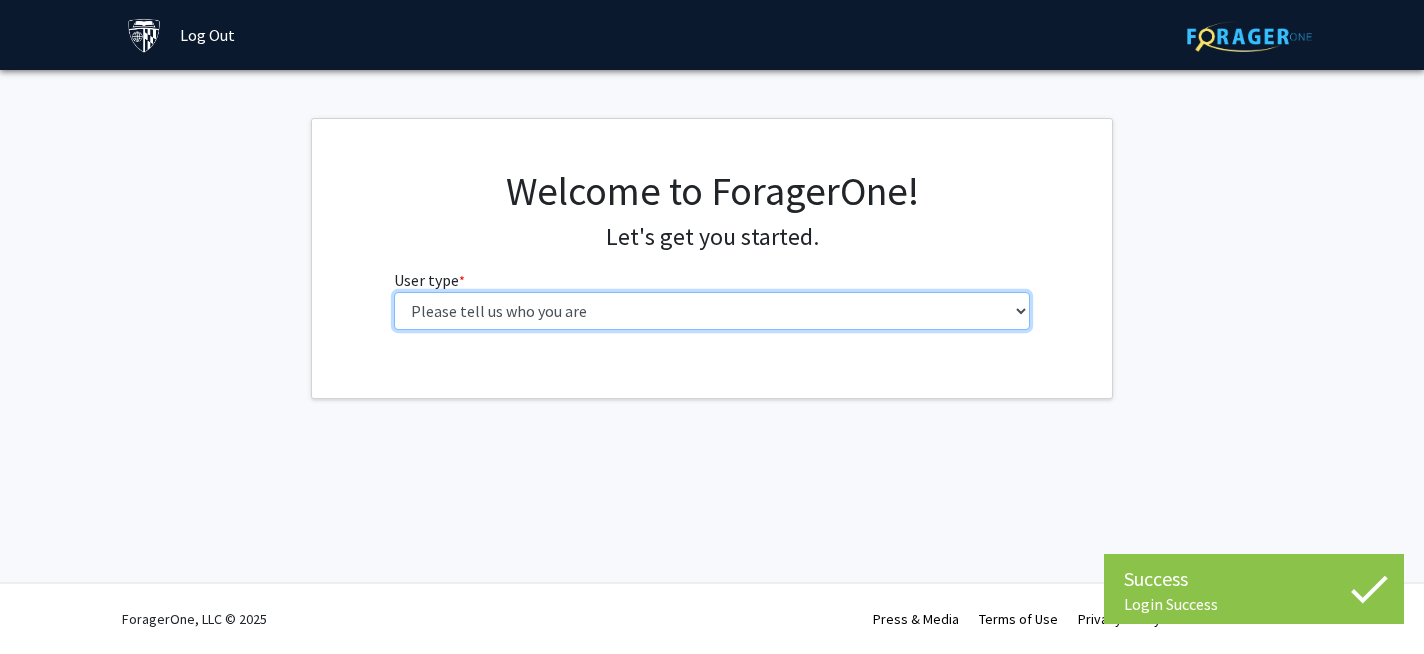 click on "Please tell us who you are  Undergraduate Student   Master's Student   Doctoral Candidate (PhD, MD, DMD, PharmD, etc.)   Postdoctoral Researcher / Research Staff / Medical Resident / Medical Fellow   Faculty   Administrative Staff" at bounding box center (712, 311) 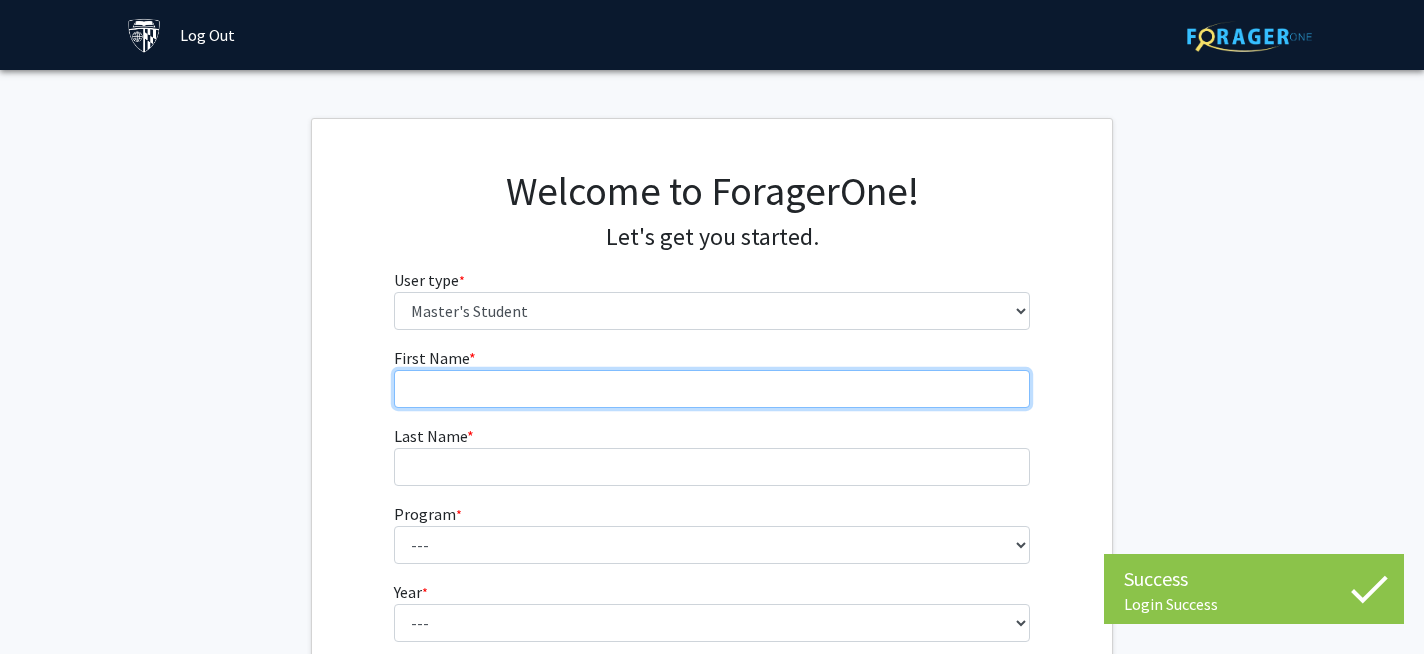 click on "First Name * required" at bounding box center [712, 389] 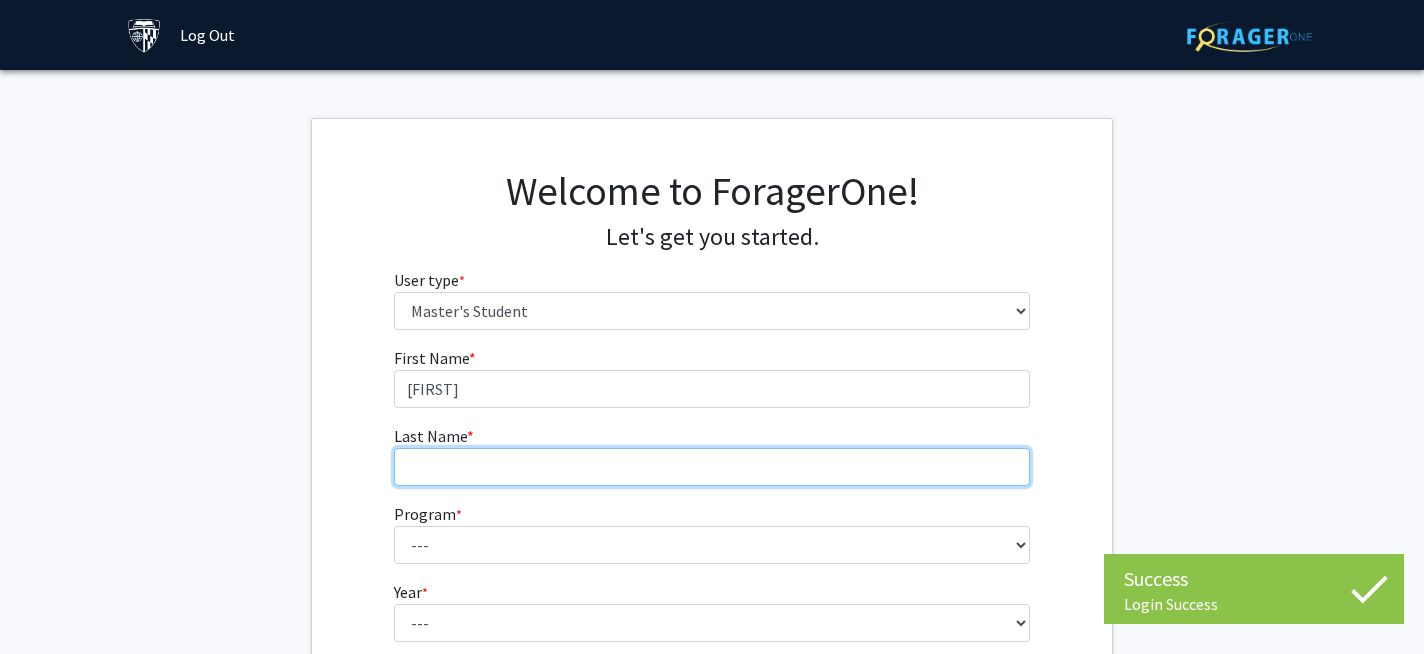 type on "[LAST]" 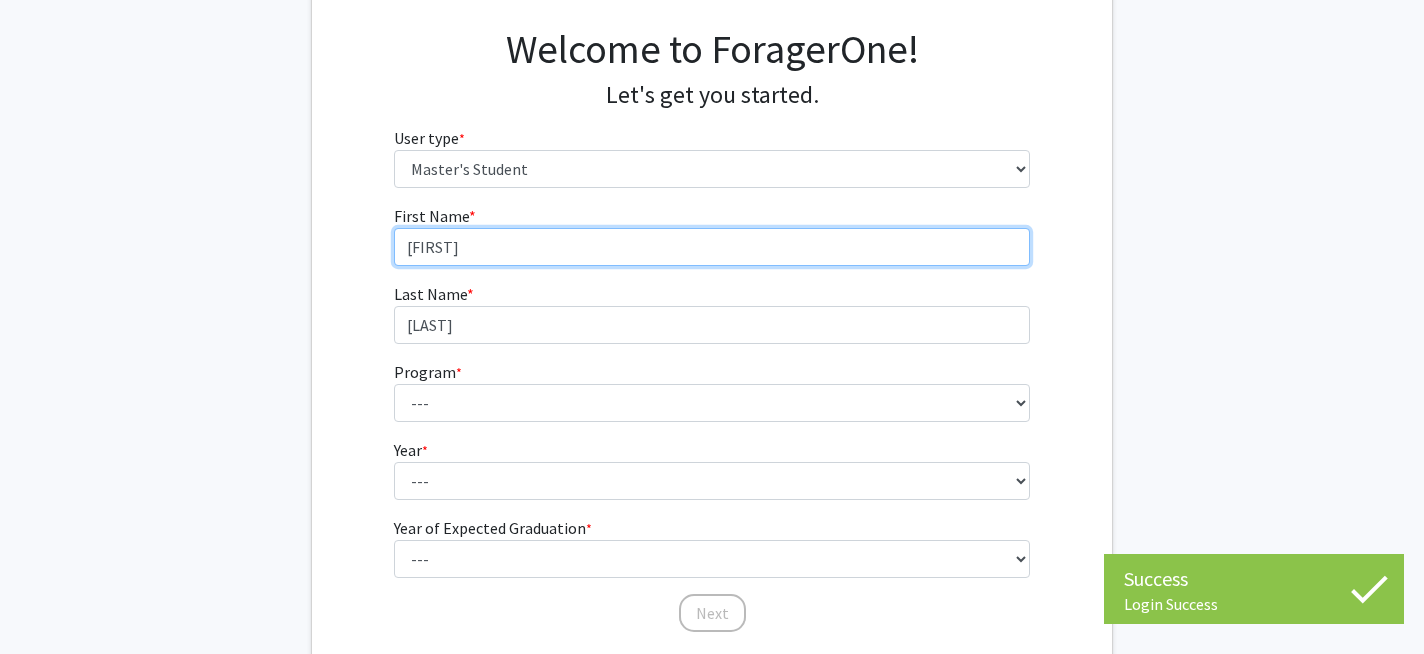scroll, scrollTop: 144, scrollLeft: 0, axis: vertical 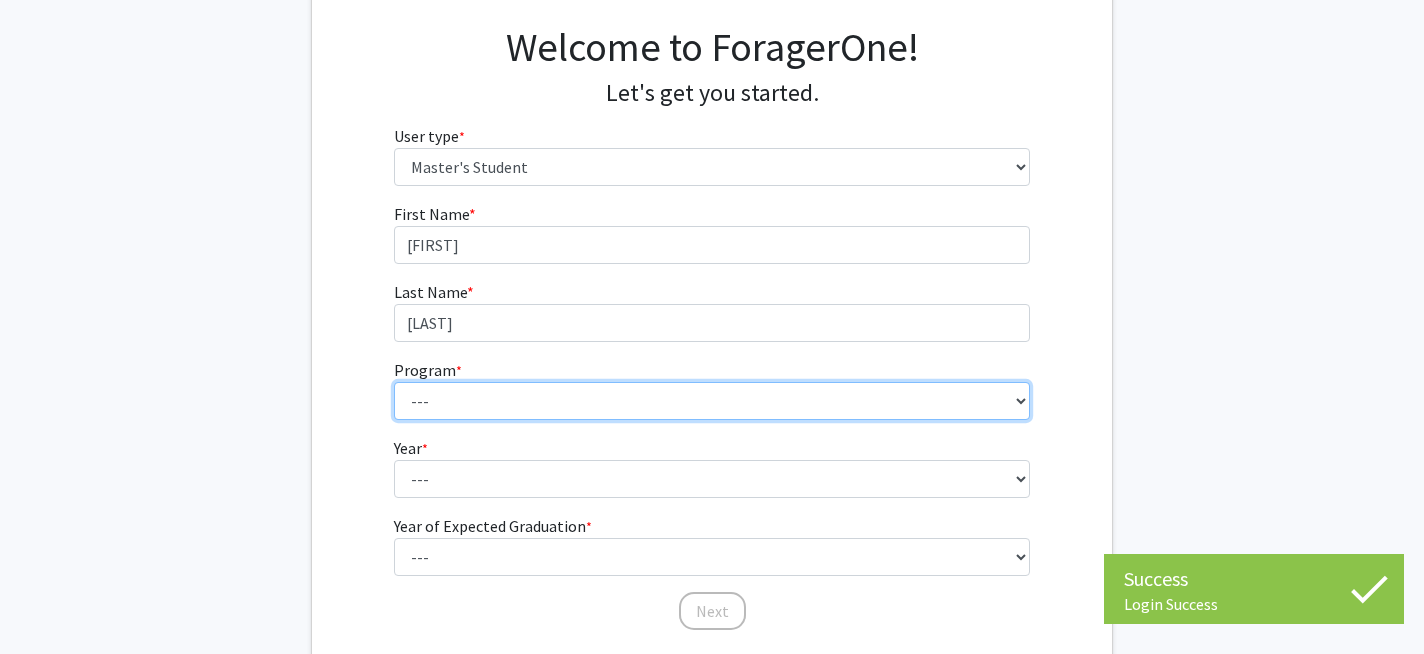 click on "---  Anatomy Education   Applied and Computational Mathematics   Applied Biomedical Engineering   Applied Economics   Applied Economics   Applied Health Sciences Informatics   Applied Mathematics and Statistics   Applied Physics   Applied Science in Community-Based Primary Health Care Programs in Global Health   Applied Science in Global Health Planning and Management   Applied Science in Humanitarian Health   Applied Science in Patient Safety and Healthcare Quality   Applied Science in Population Health Management   Applied Science in Spatial Analysis for Public Health   Artificial Intelligence   Audio Science: Acoustics   Audio Sciences: Recording and Production   Biochemistry and Molecular Biology   Bioengineering Innovation and Design   Bioethics   Bioinformatics   Biology   Biomedical Engineering   Biophysics   Biostatistics   Biotechnology   Biotechnology   Biotechnology Enterprise and Entrepreneurship   Business Administration   Business Analytics and Risk Management   Civil Engineering   Classics" at bounding box center (712, 401) 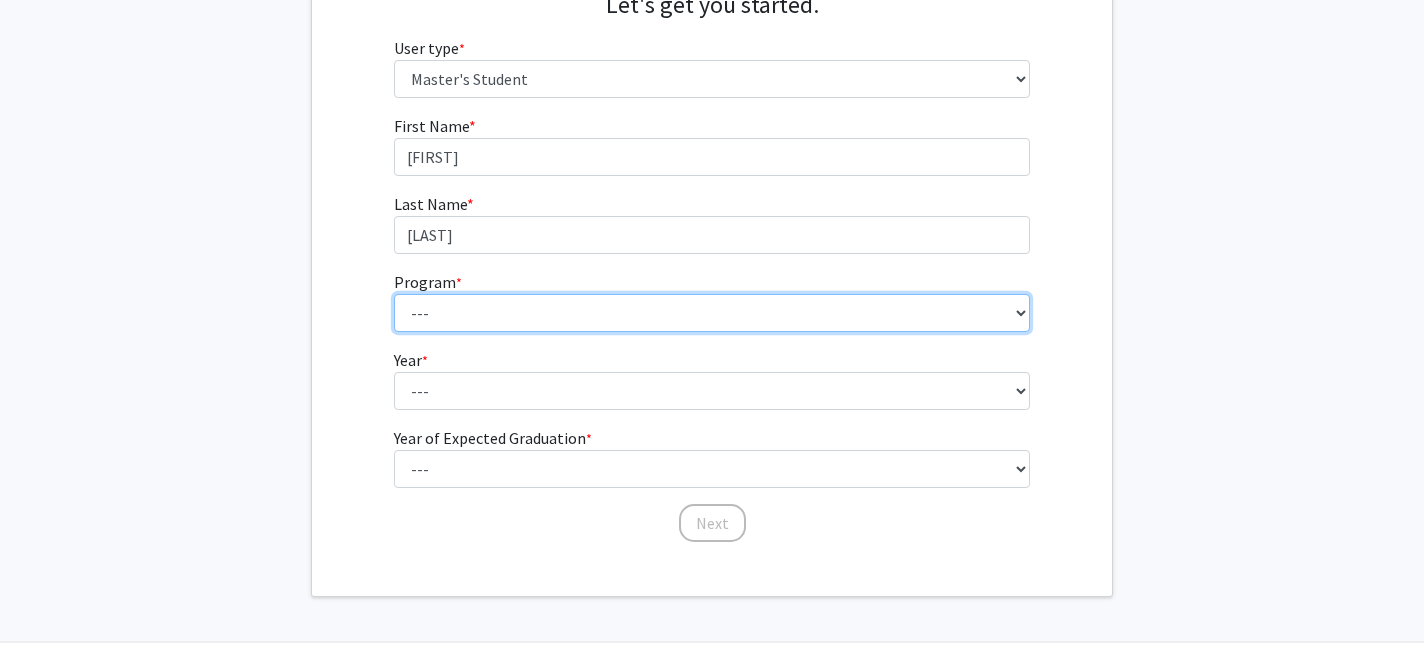scroll, scrollTop: 268, scrollLeft: 0, axis: vertical 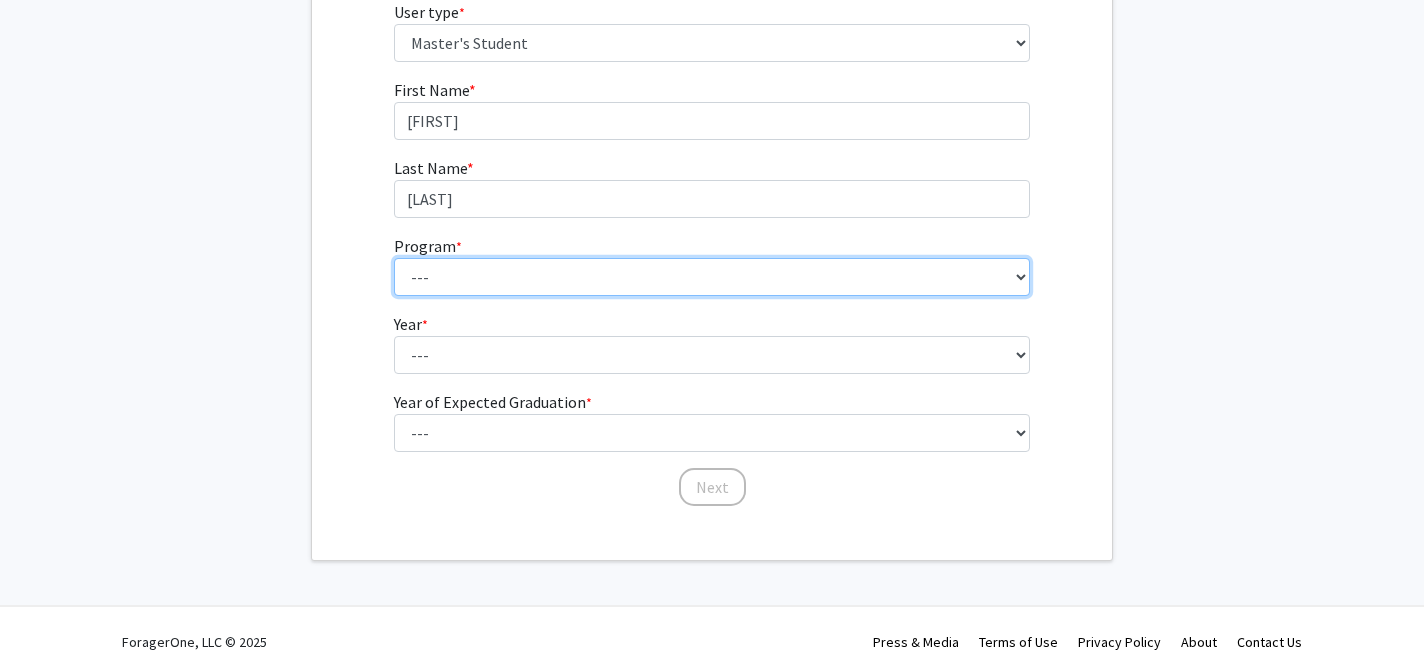 click on "---  Anatomy Education   Applied and Computational Mathematics   Applied Biomedical Engineering   Applied Economics   Applied Economics   Applied Health Sciences Informatics   Applied Mathematics and Statistics   Applied Physics   Applied Science in Community-Based Primary Health Care Programs in Global Health   Applied Science in Global Health Planning and Management   Applied Science in Humanitarian Health   Applied Science in Patient Safety and Healthcare Quality   Applied Science in Population Health Management   Applied Science in Spatial Analysis for Public Health   Artificial Intelligence   Audio Science: Acoustics   Audio Sciences: Recording and Production   Biochemistry and Molecular Biology   Bioengineering Innovation and Design   Bioethics   Bioinformatics   Biology   Biomedical Engineering   Biophysics   Biostatistics   Biotechnology   Biotechnology   Biotechnology Enterprise and Entrepreneurship   Business Administration   Business Analytics and Risk Management   Civil Engineering   Classics" at bounding box center [712, 277] 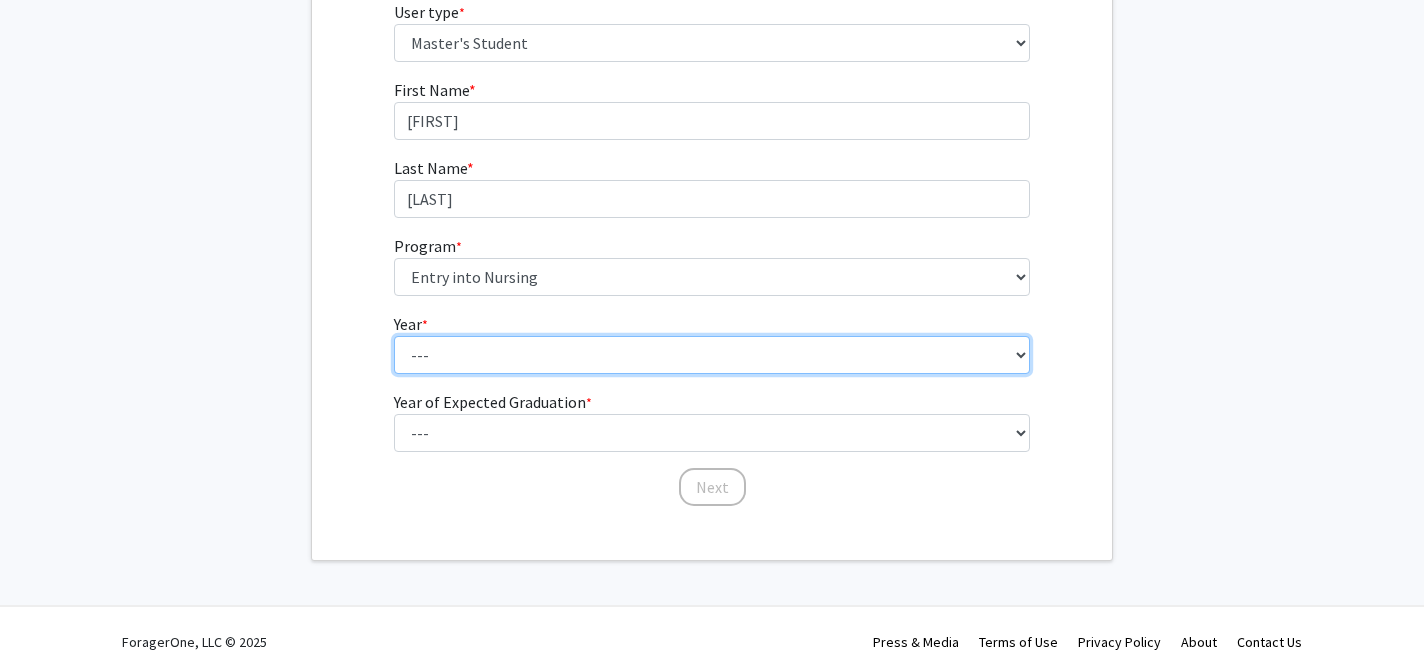 click on "---  First Year   Second Year" at bounding box center (712, 355) 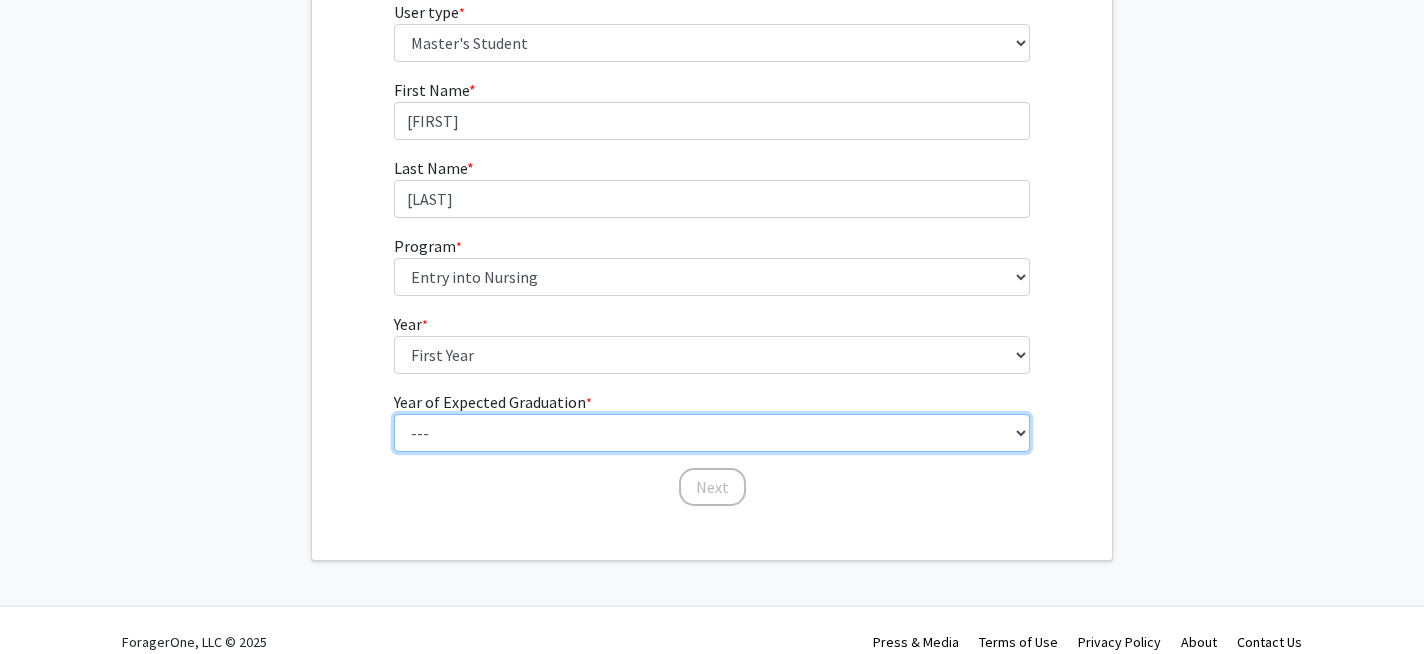 click on "---  2025   2026   2027   2028   2029   2030   2031   2032   2033   2034" at bounding box center [712, 433] 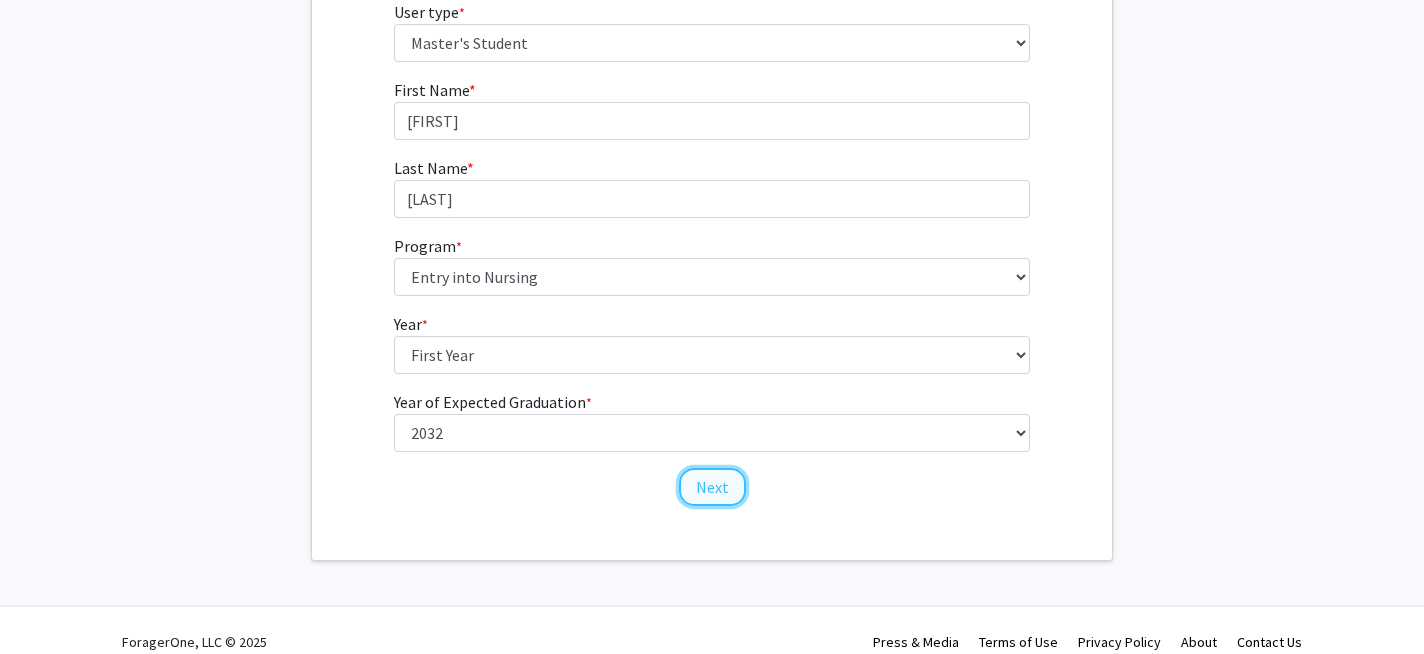 click on "Next" 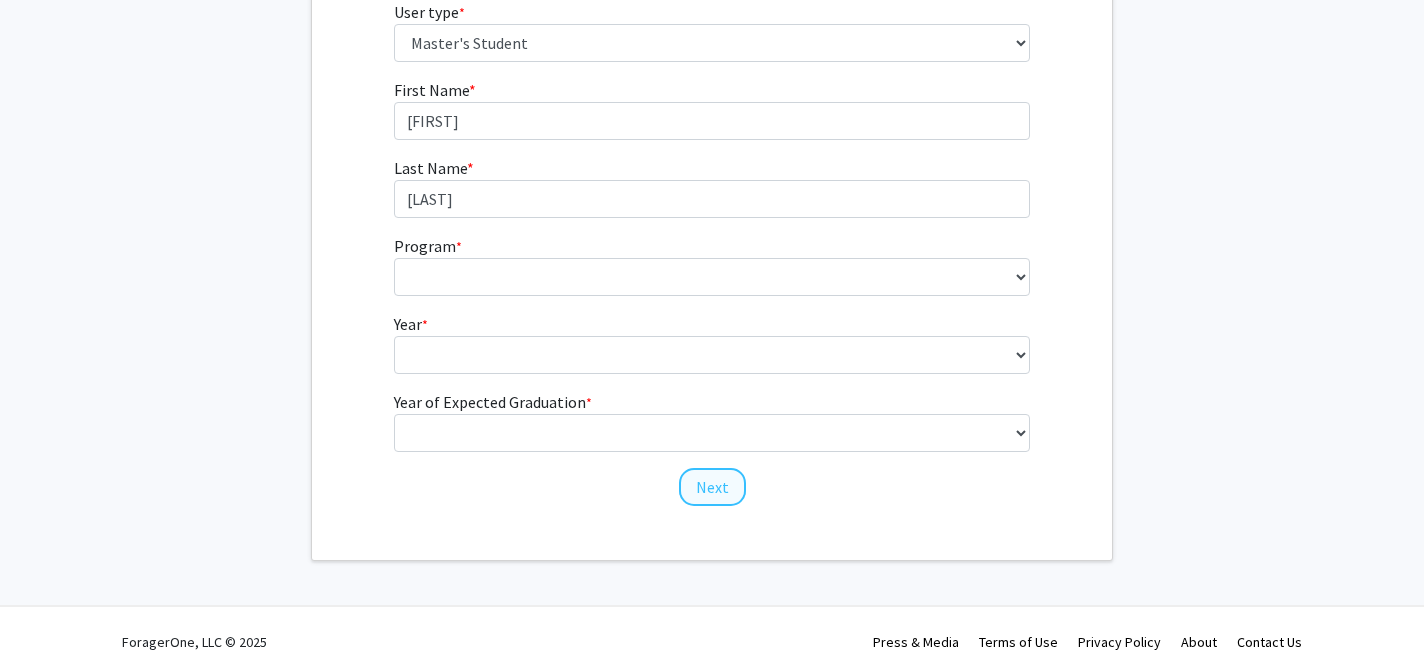 scroll, scrollTop: 0, scrollLeft: 0, axis: both 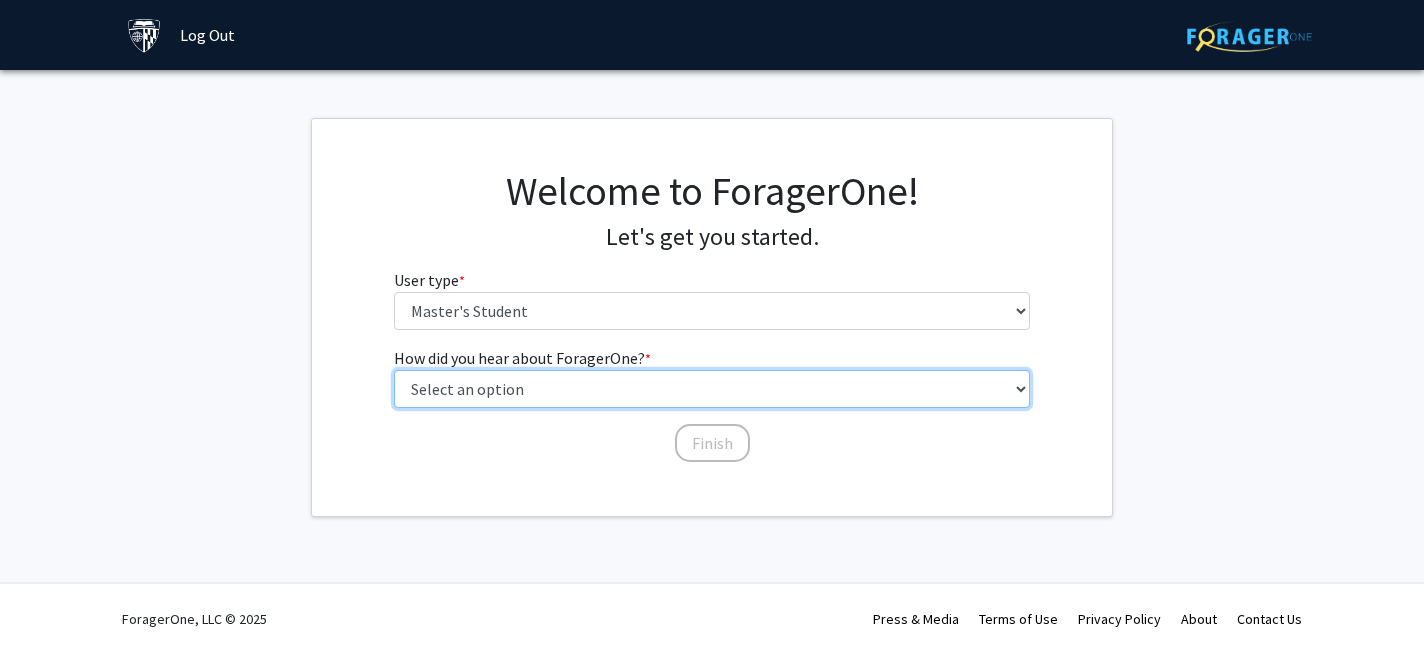 click on "Select an option  Peer/student recommendation   Faculty/staff recommendation   University website   University email or newsletter   Other" at bounding box center [712, 389] 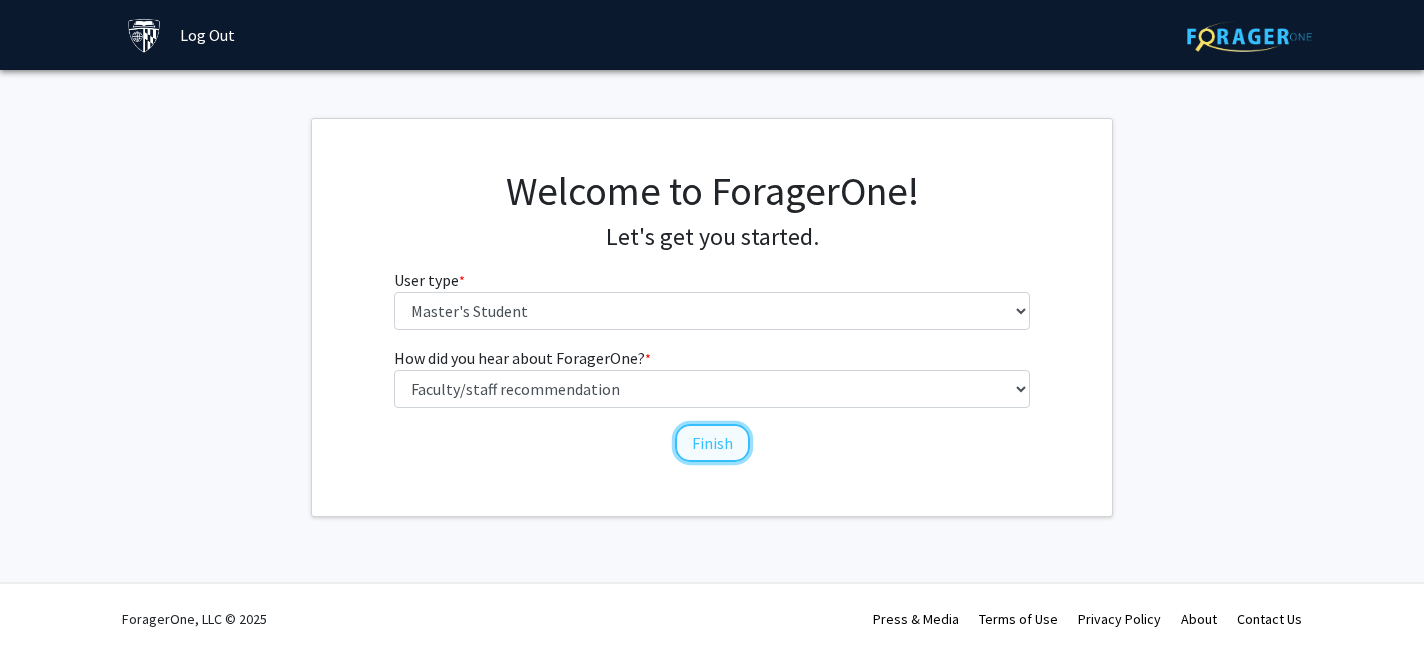 click on "Finish" 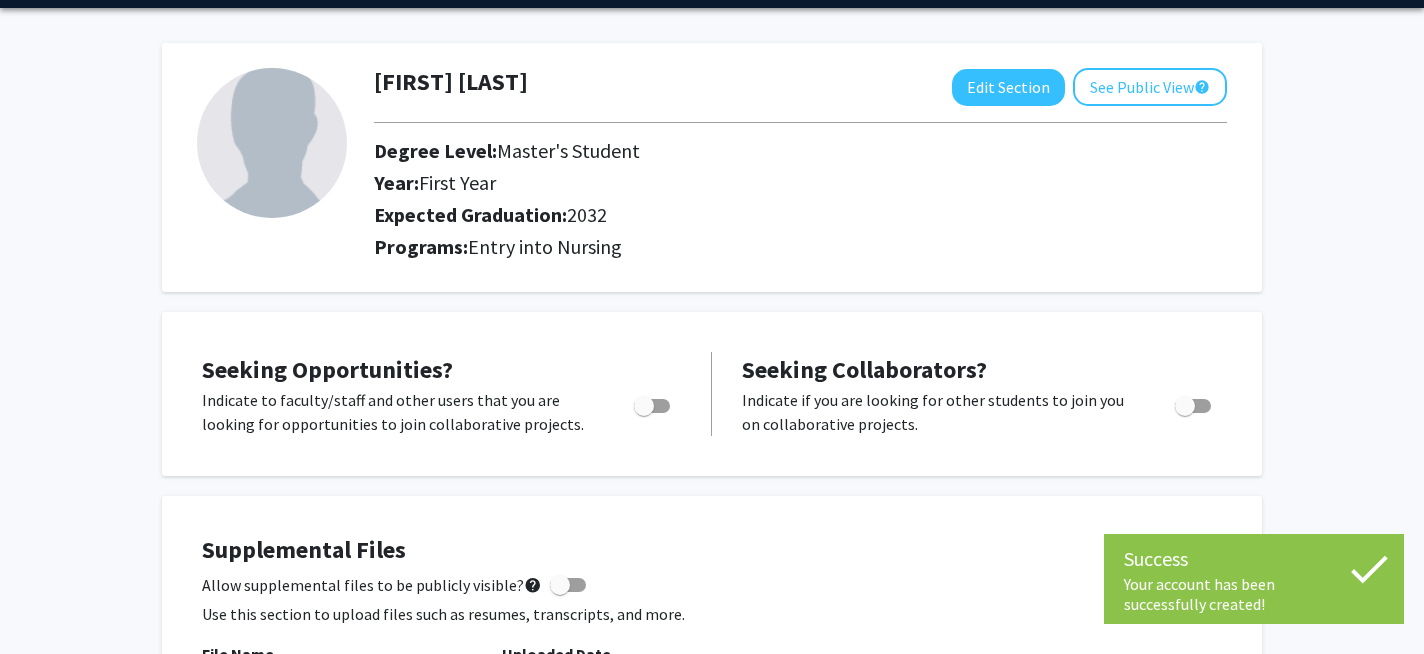 scroll, scrollTop: 69, scrollLeft: 0, axis: vertical 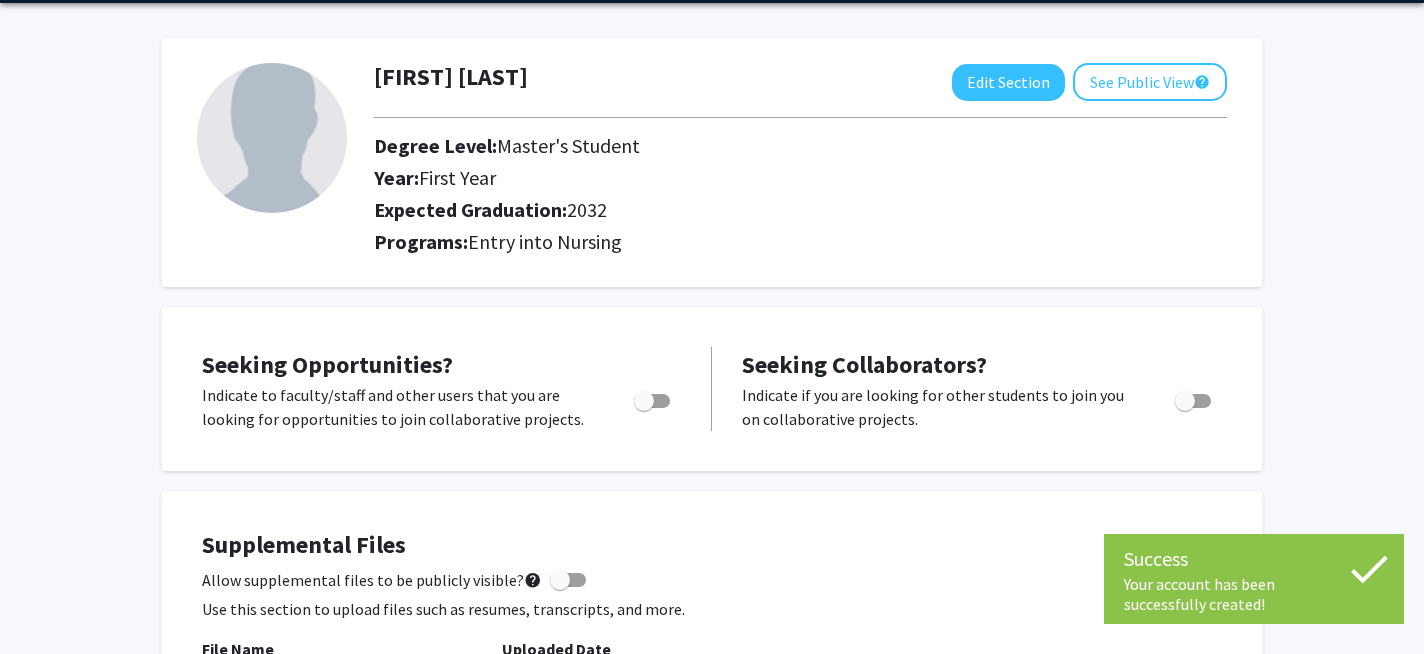 click at bounding box center [652, 401] 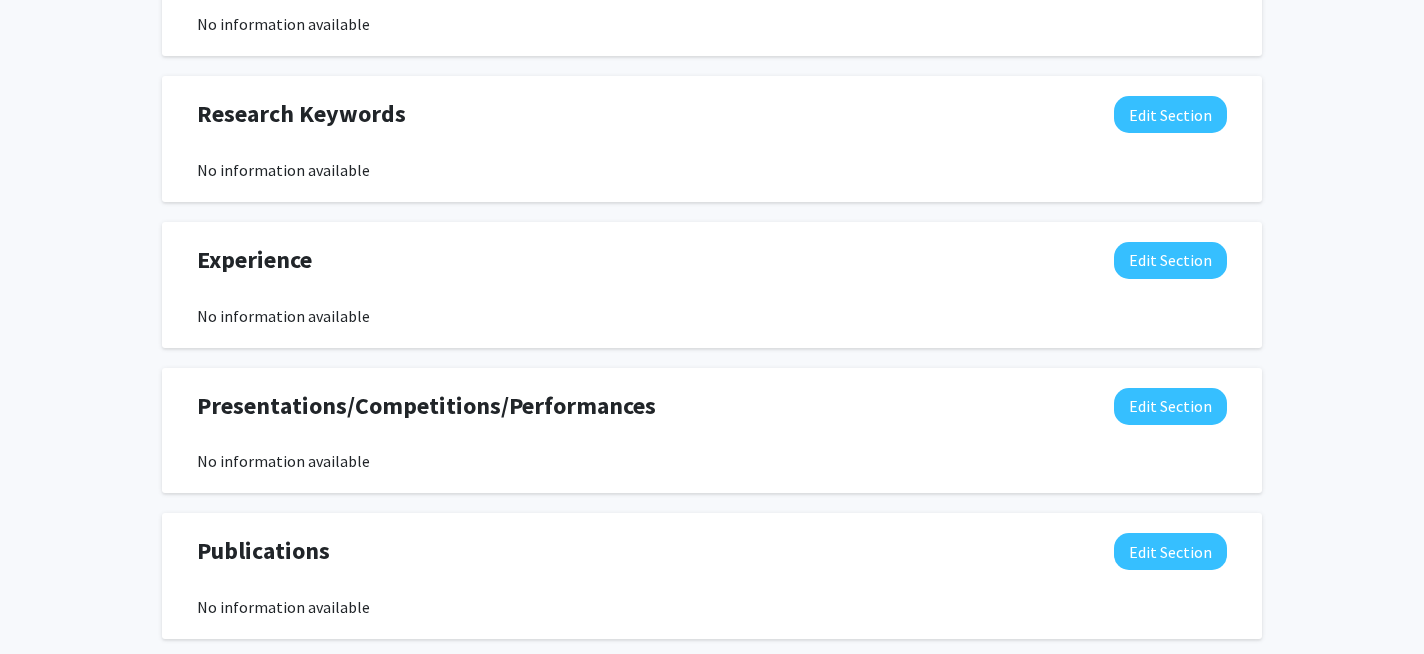 scroll, scrollTop: 970, scrollLeft: 0, axis: vertical 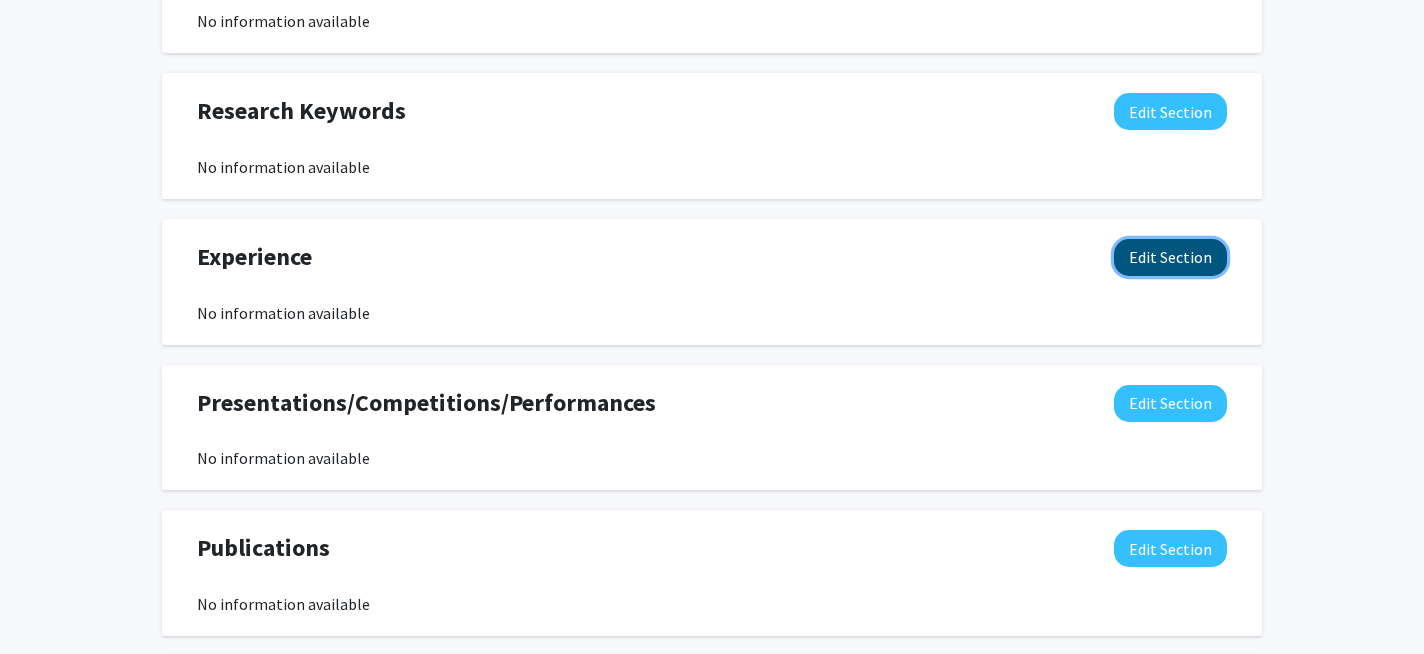 click on "Edit Section" 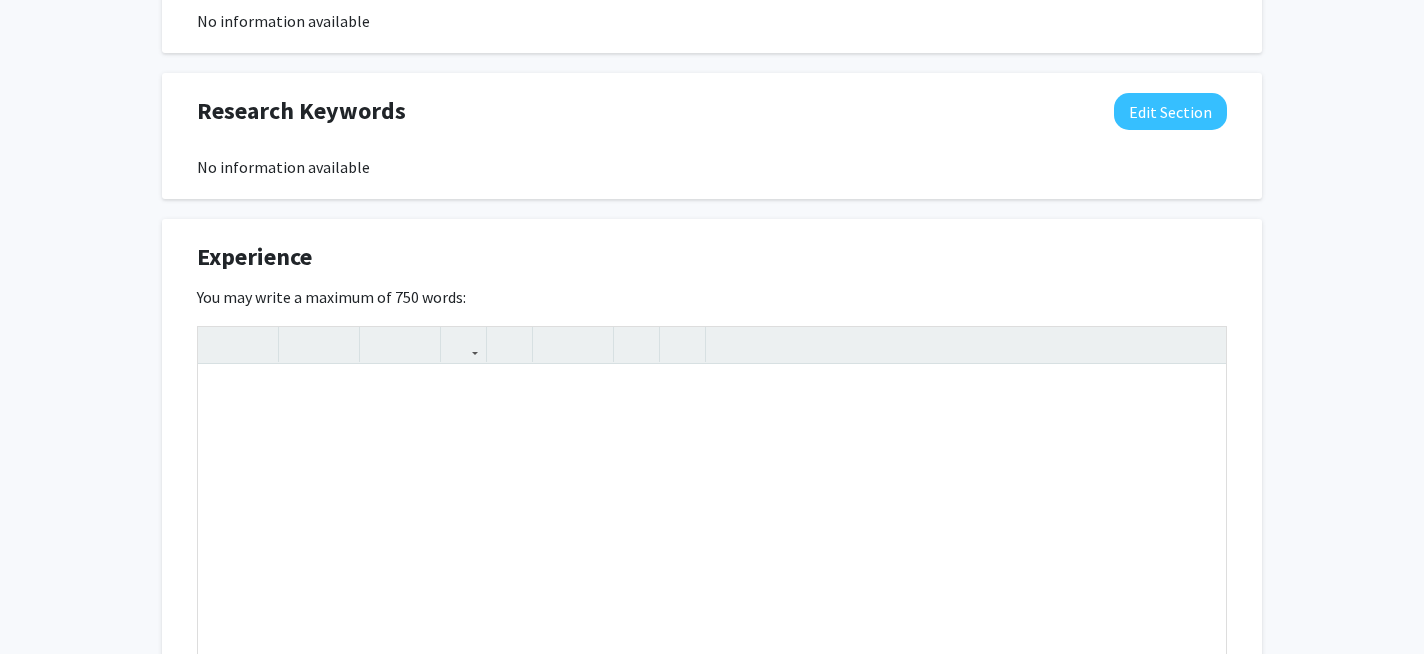 click on "Experience  Edit Section" 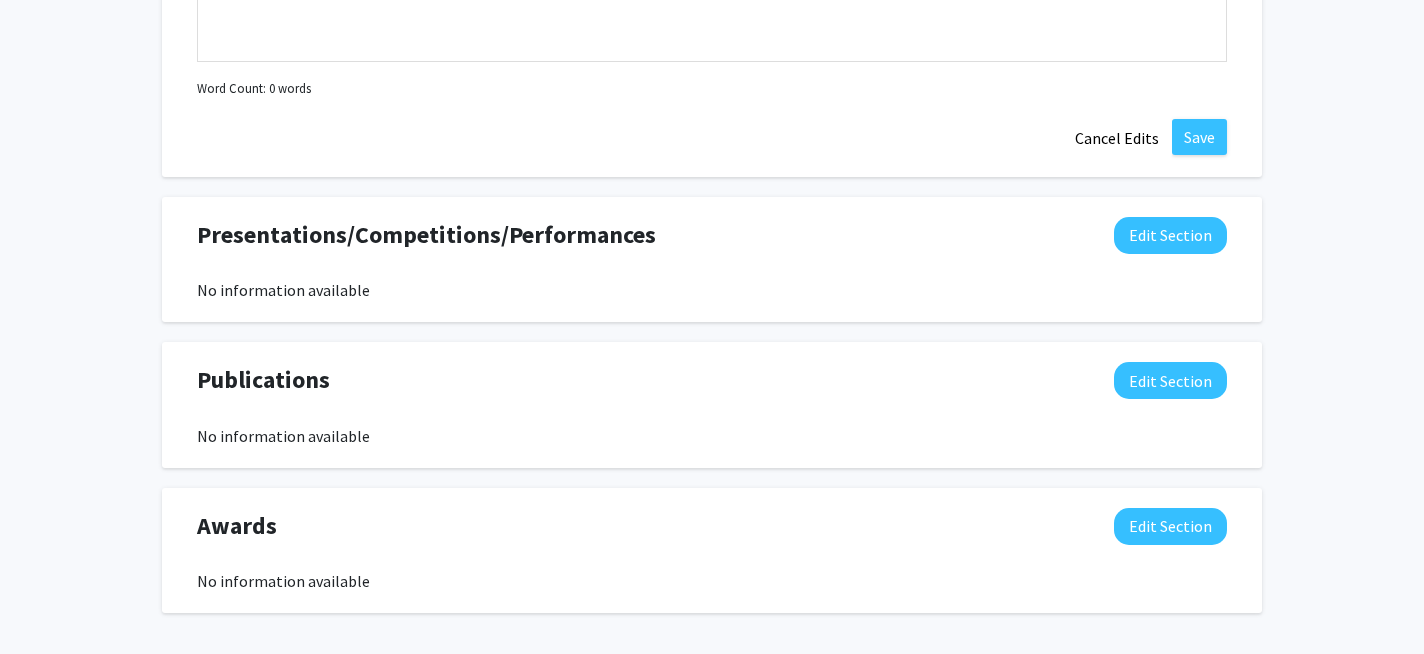 scroll, scrollTop: 1658, scrollLeft: 0, axis: vertical 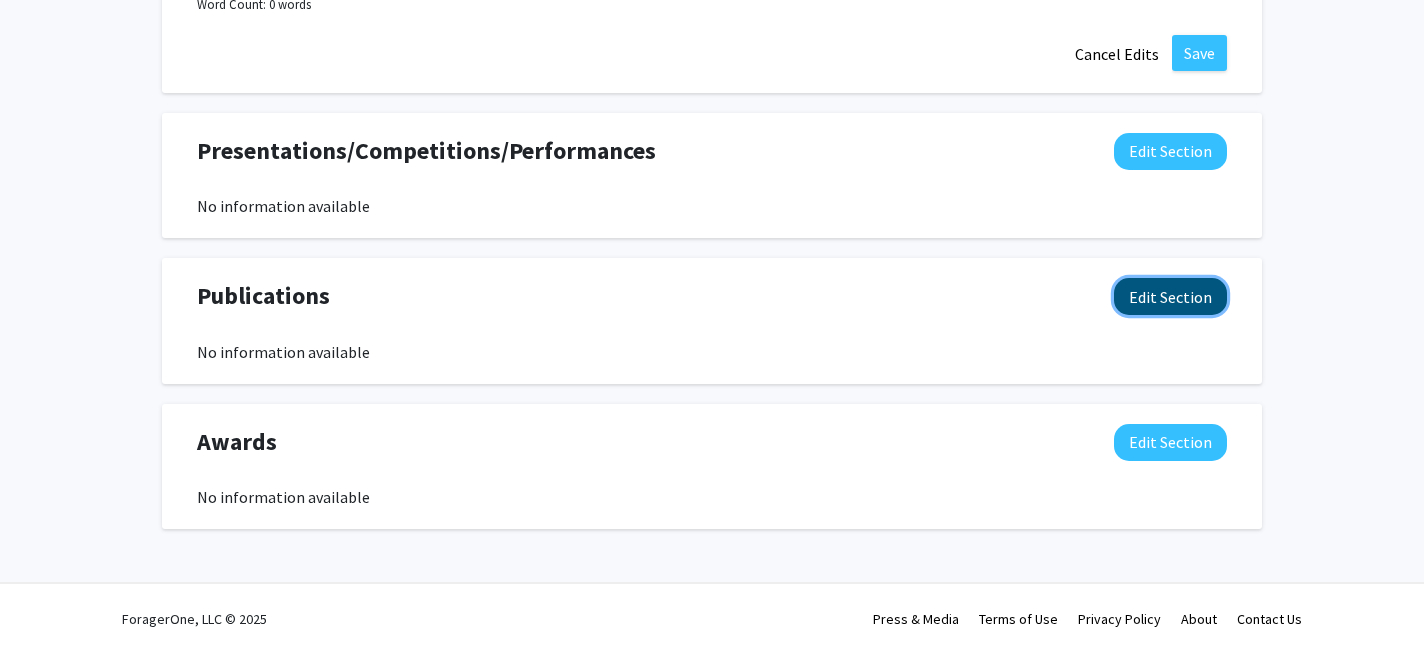 click on "Edit Section" 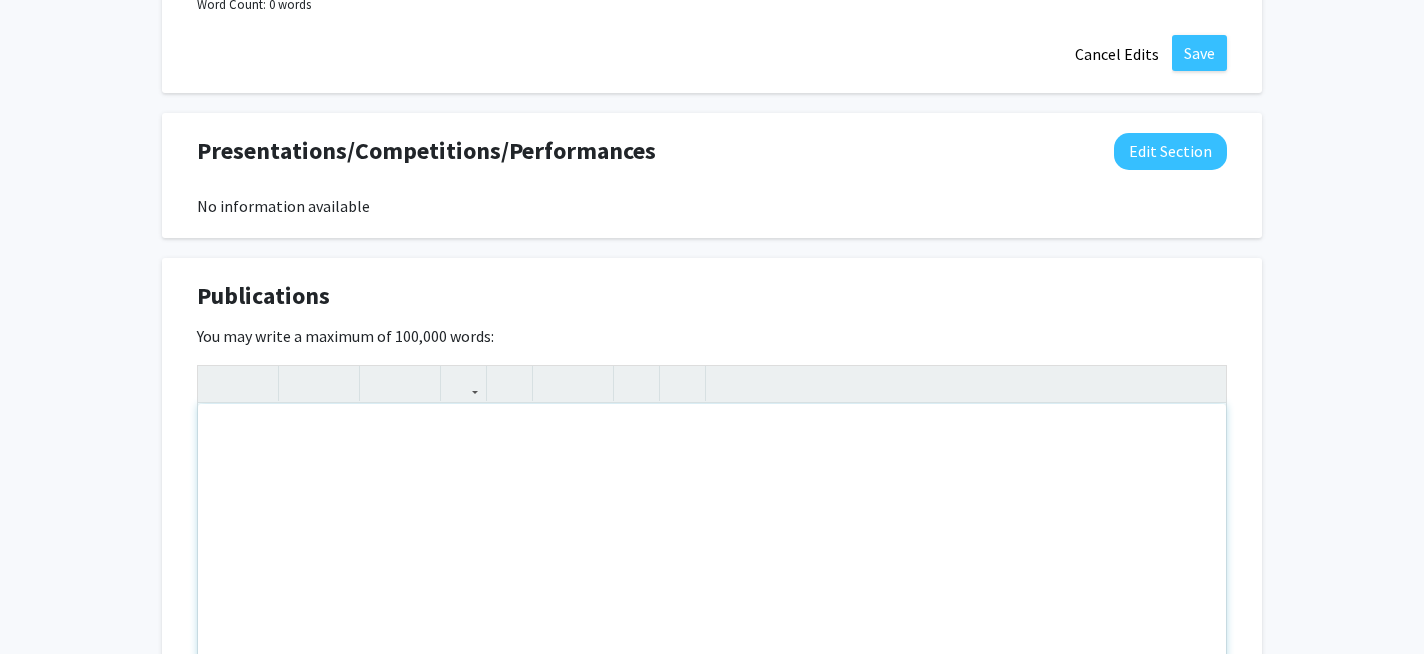 click at bounding box center [712, 554] 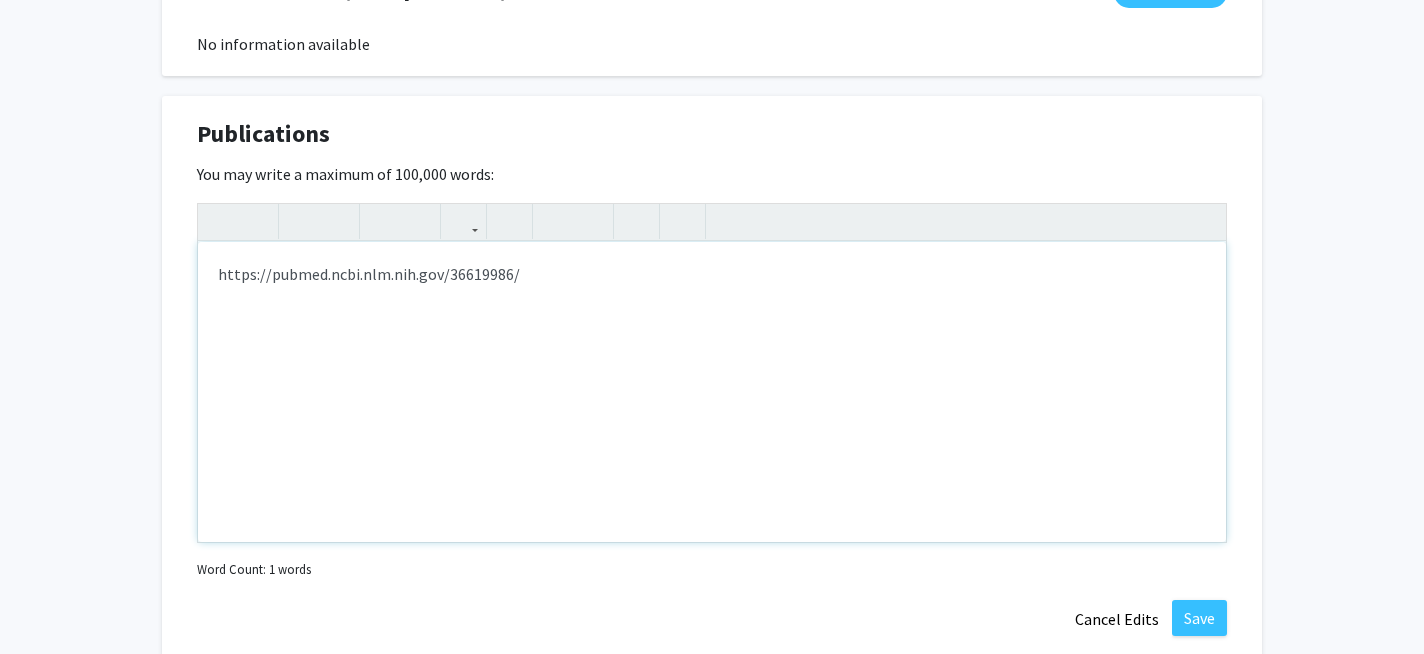 scroll, scrollTop: 1964, scrollLeft: 0, axis: vertical 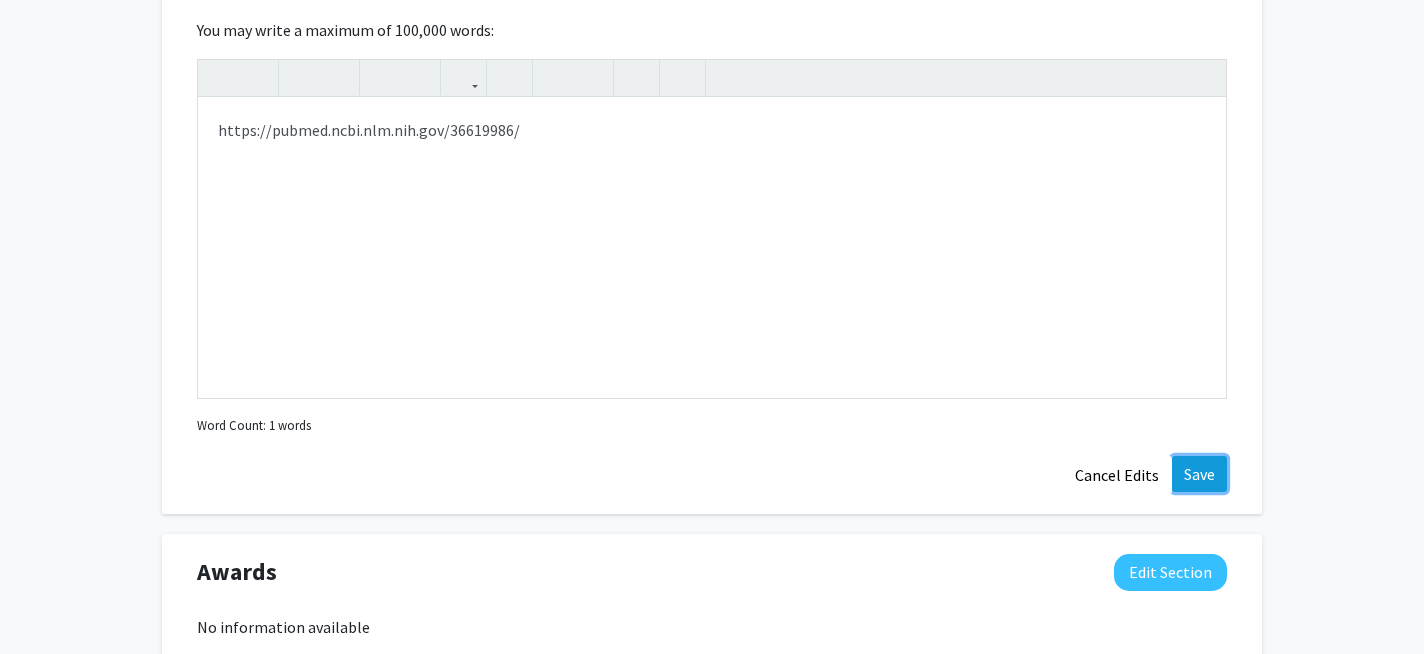 click on "Save" 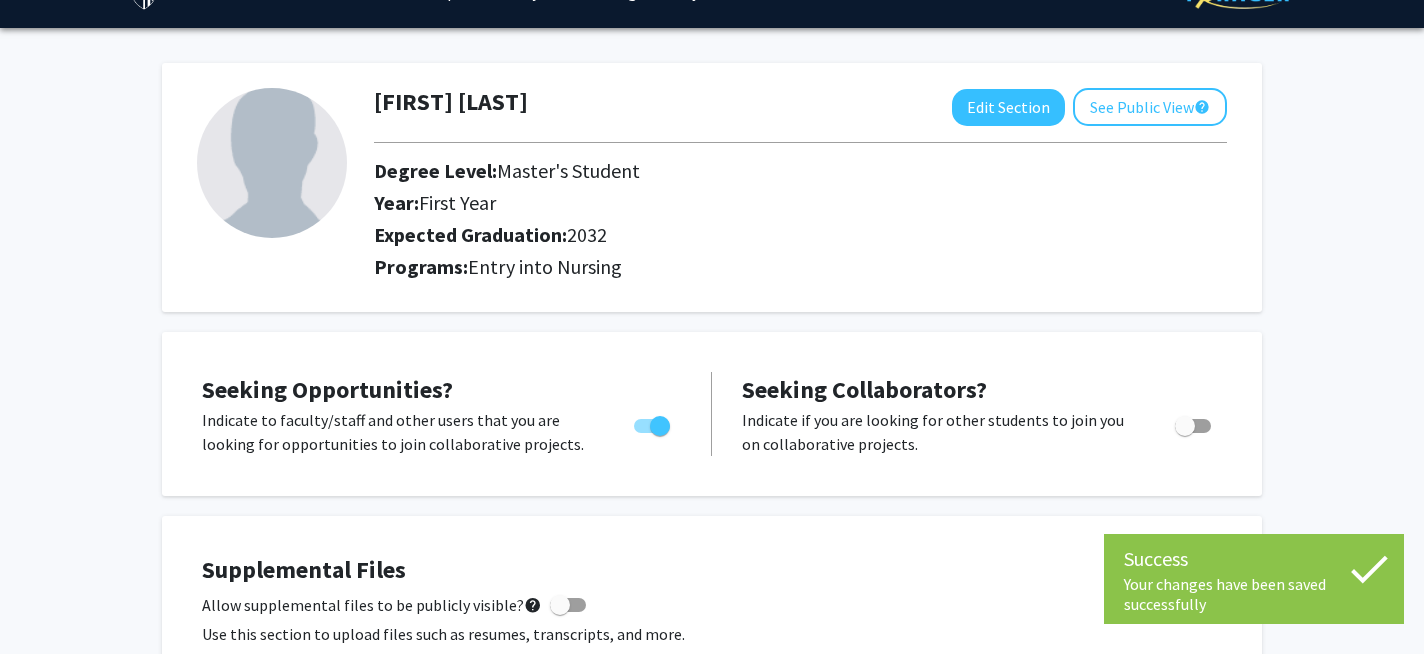 scroll, scrollTop: 0, scrollLeft: 0, axis: both 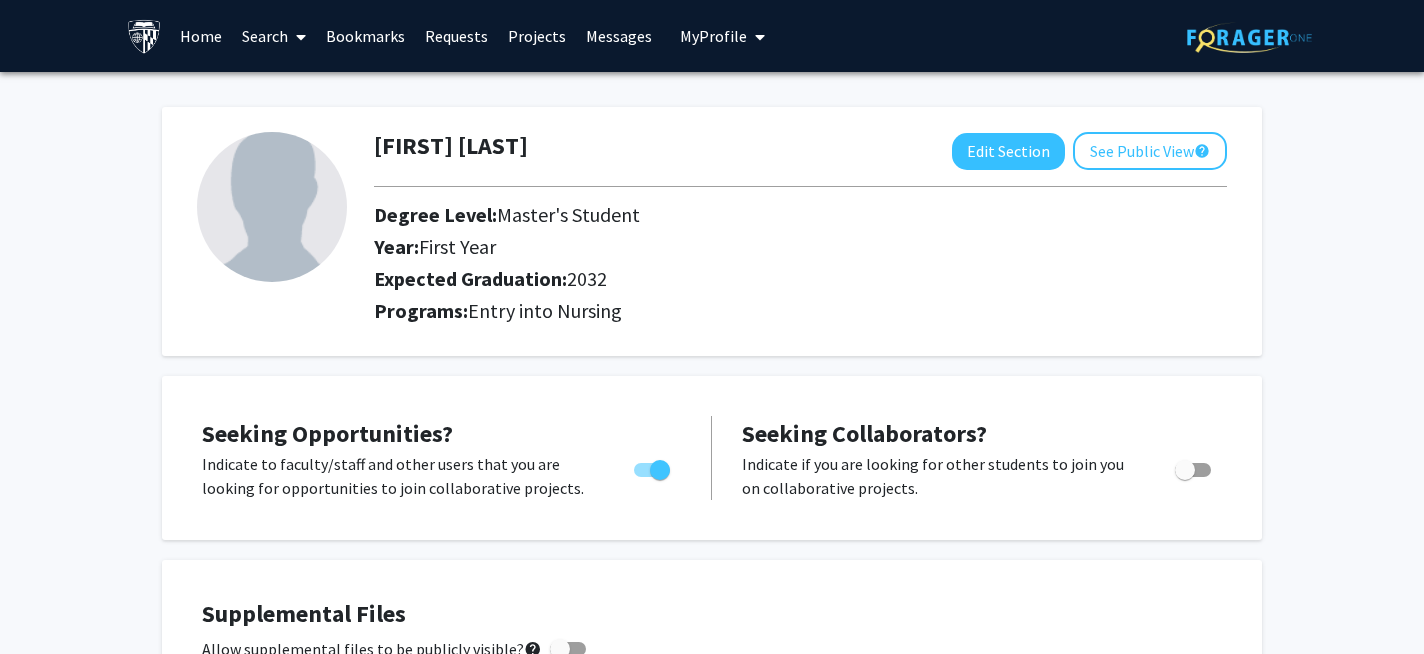 click on "My   Profile" at bounding box center (713, 36) 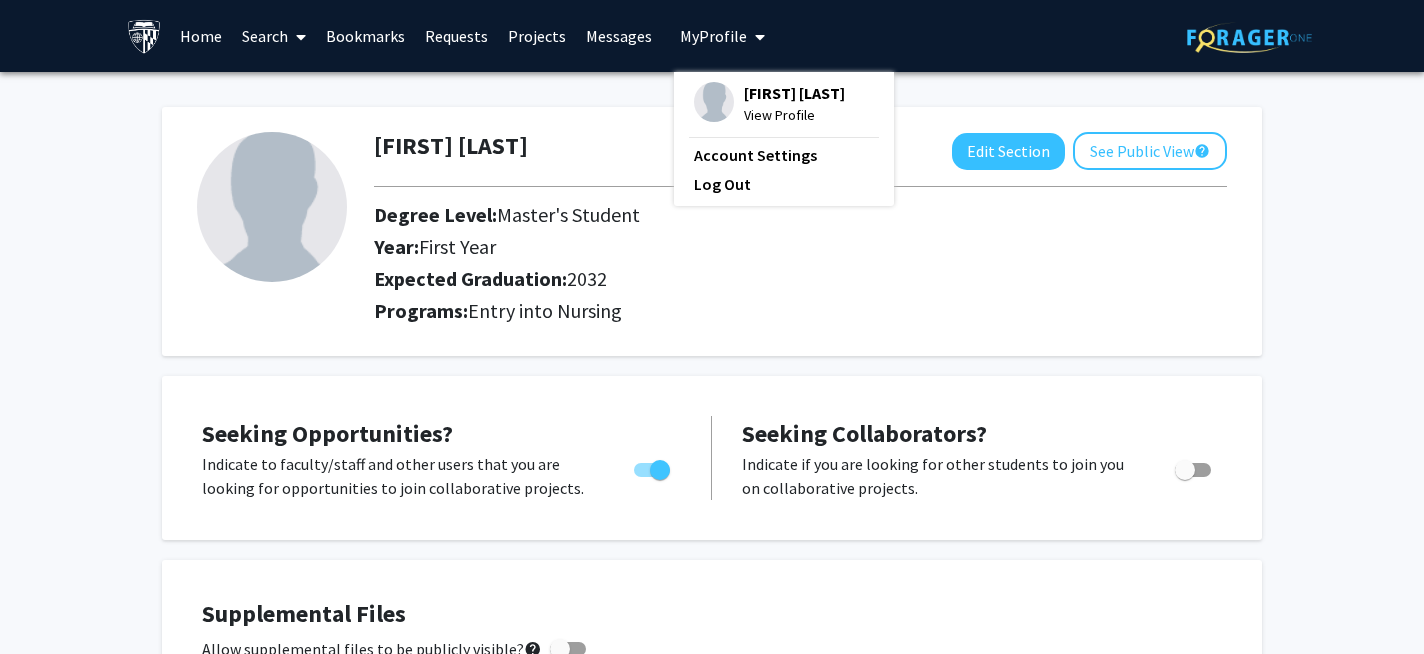 click on "My   Profile" at bounding box center (713, 36) 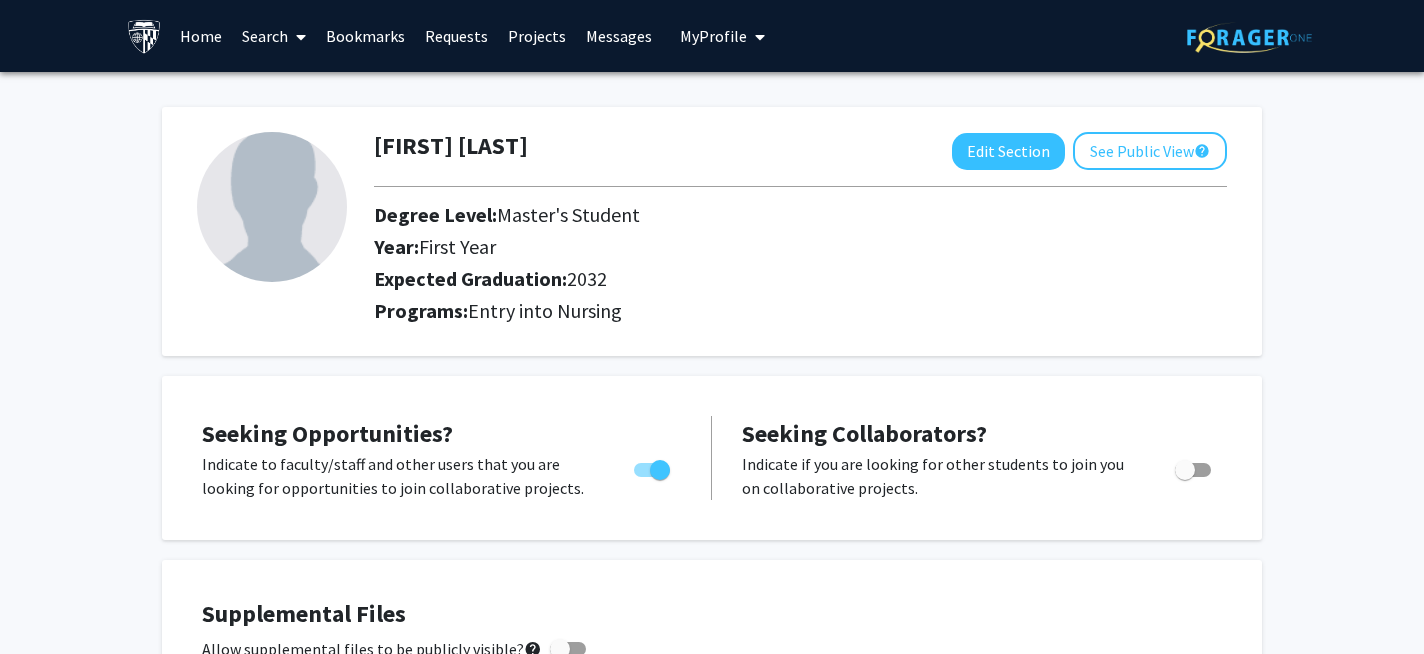 click on "Home" at bounding box center [201, 36] 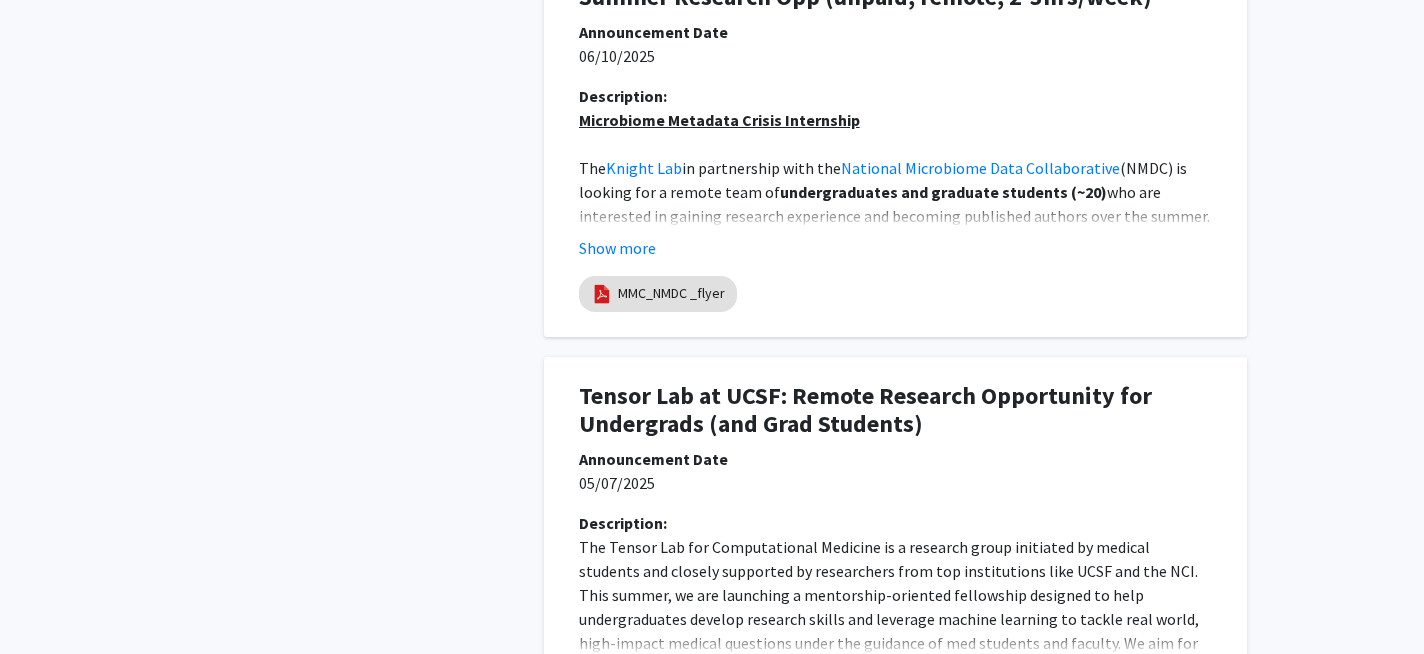 scroll, scrollTop: 0, scrollLeft: 0, axis: both 